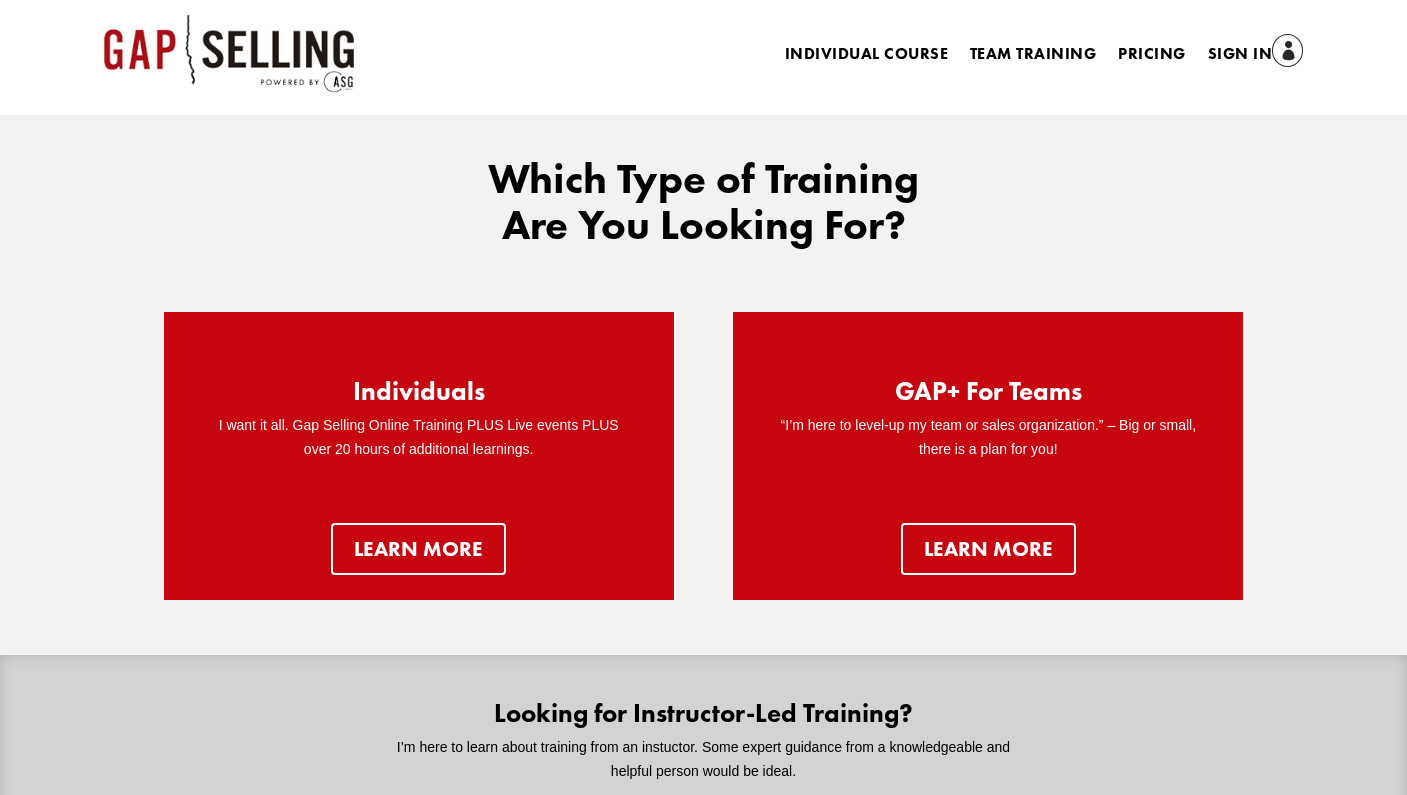 scroll, scrollTop: 0, scrollLeft: 0, axis: both 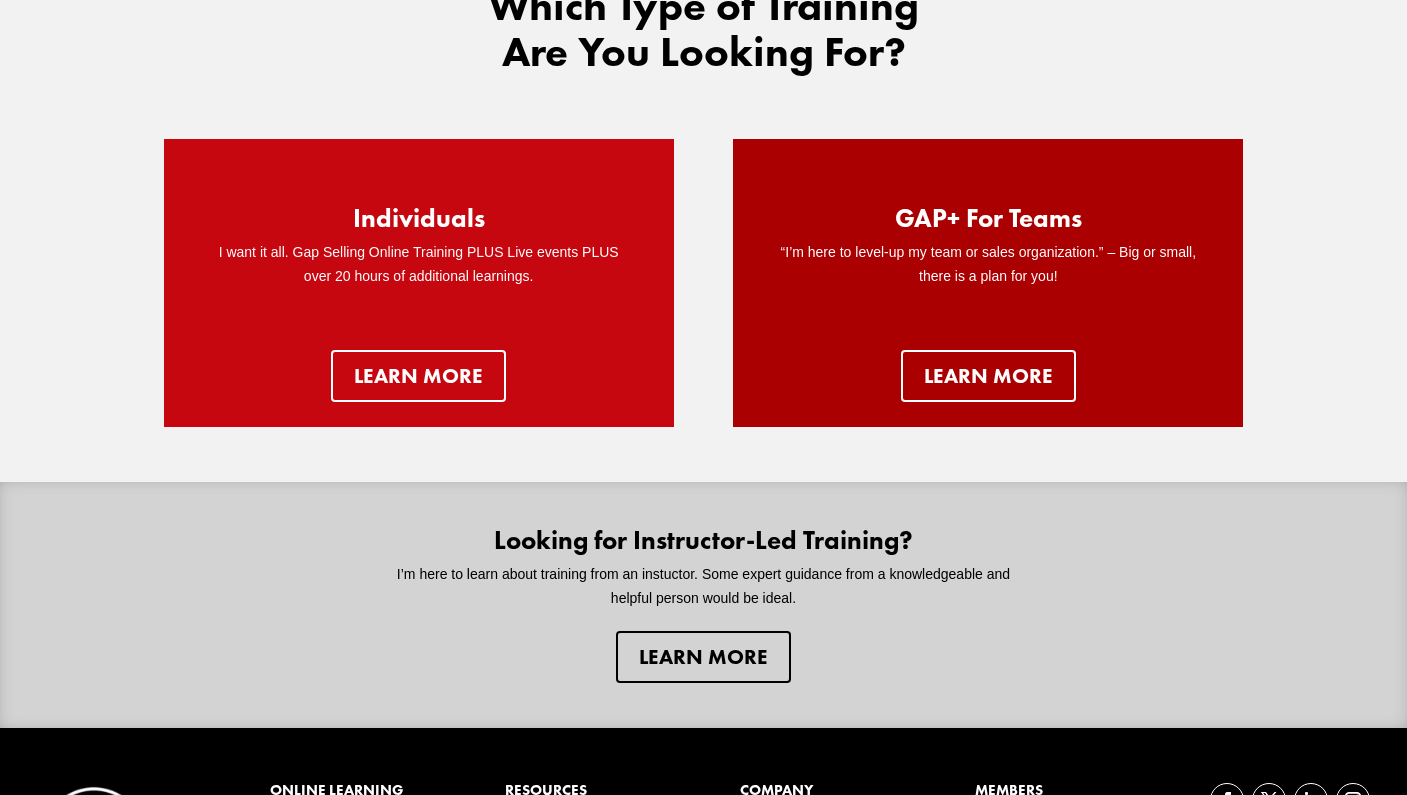 click on "GAP+ For Teams “I’m here to level-up my team or sales organization.” – Big or small, there is a plan for you!
learn more" at bounding box center (988, 283) 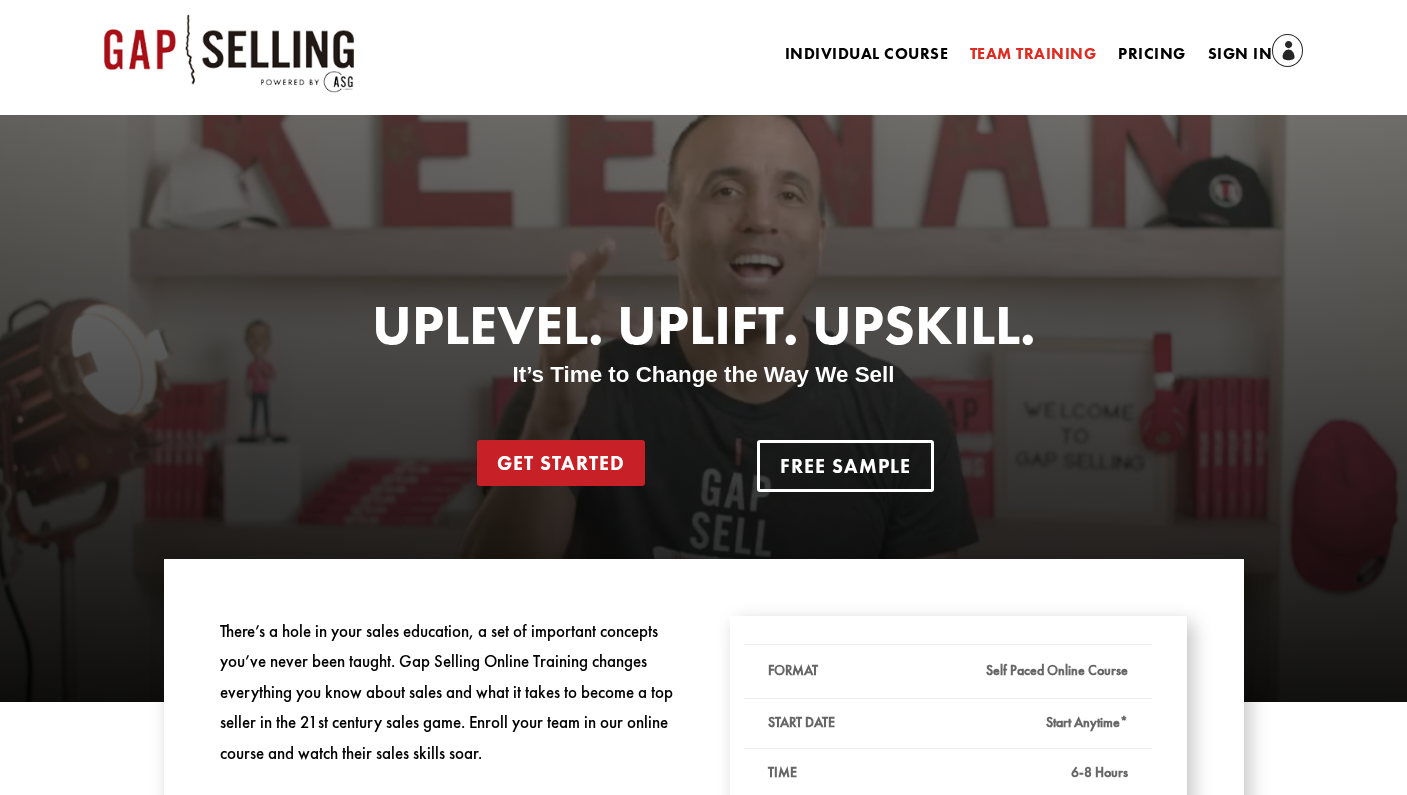 scroll, scrollTop: 0, scrollLeft: 0, axis: both 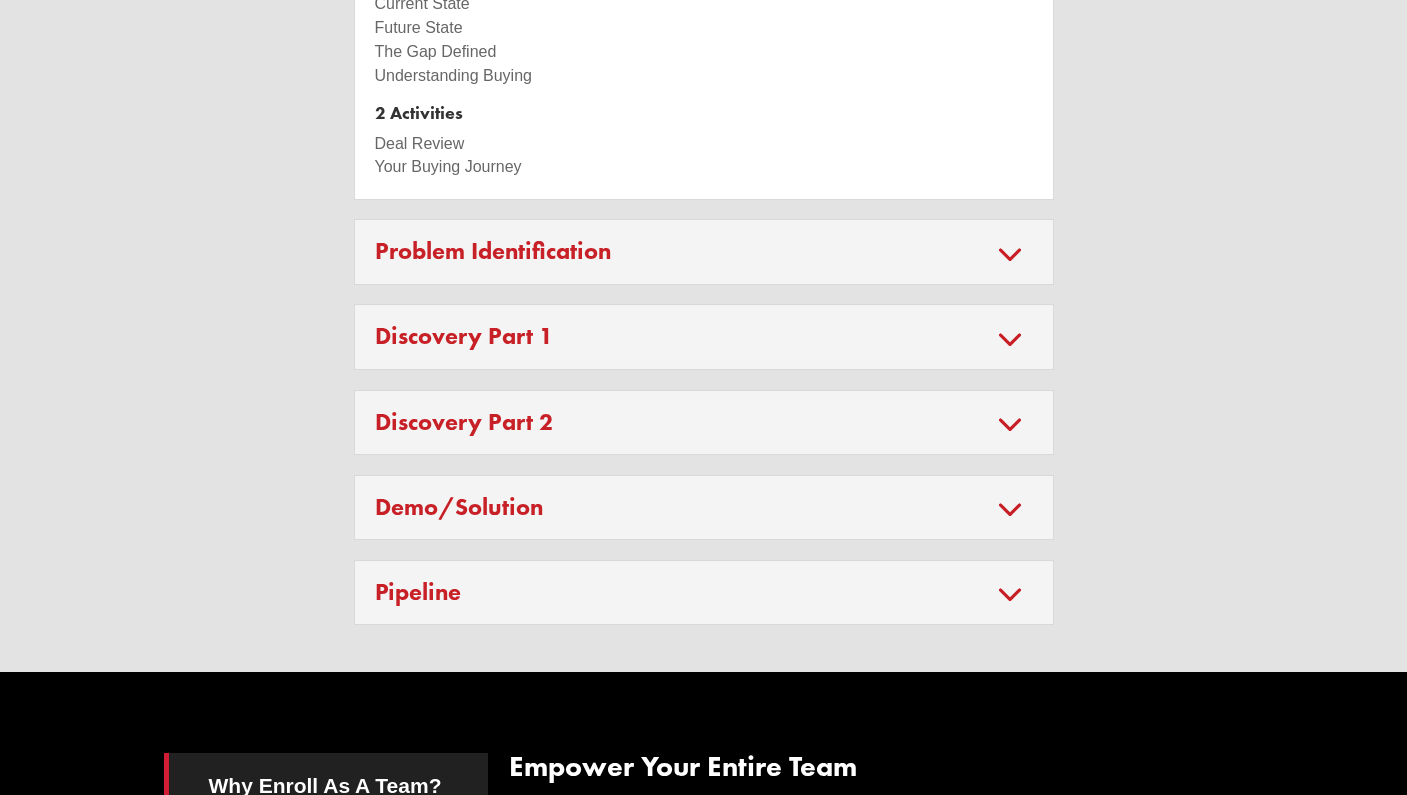 click on "Problem Identification" at bounding box center [704, 252] 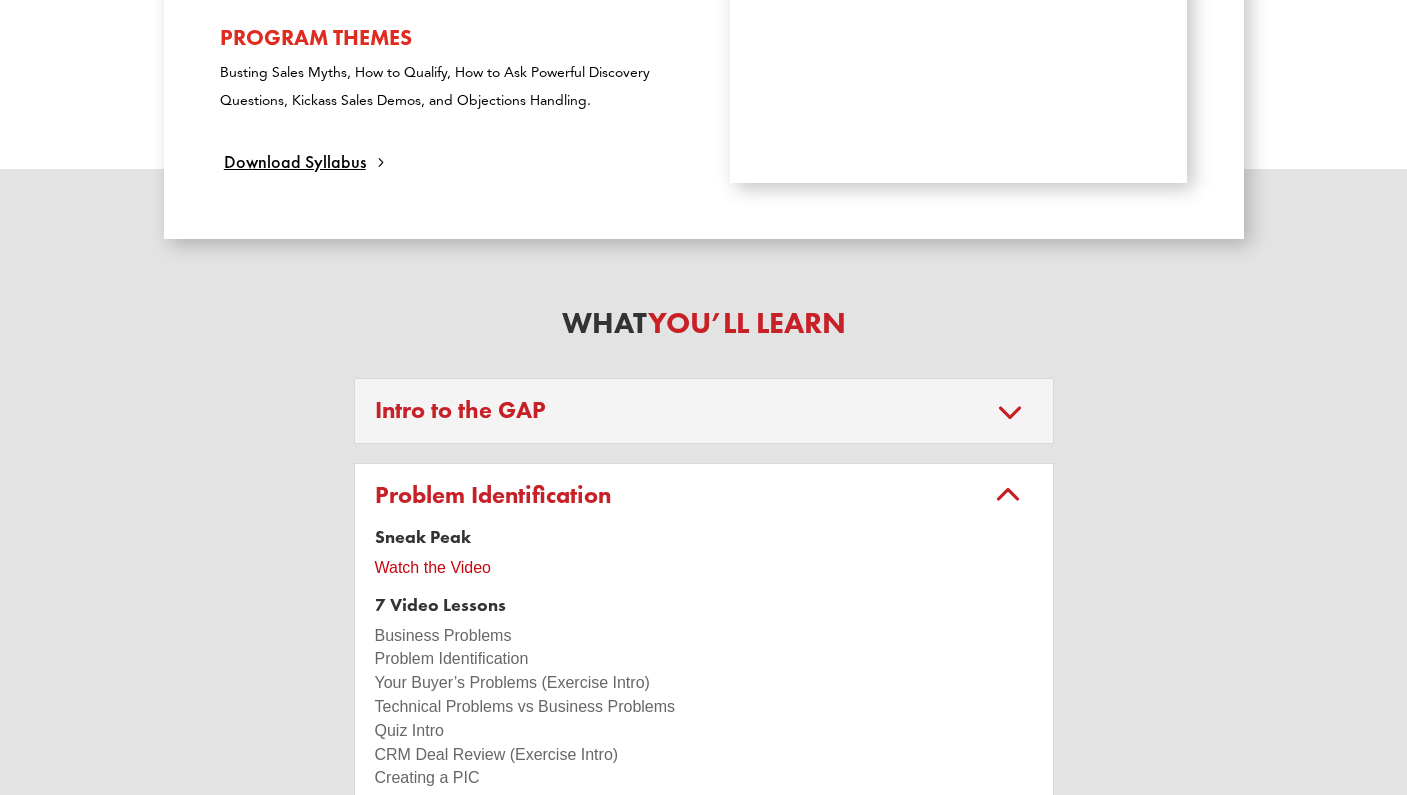 scroll, scrollTop: 1221, scrollLeft: 0, axis: vertical 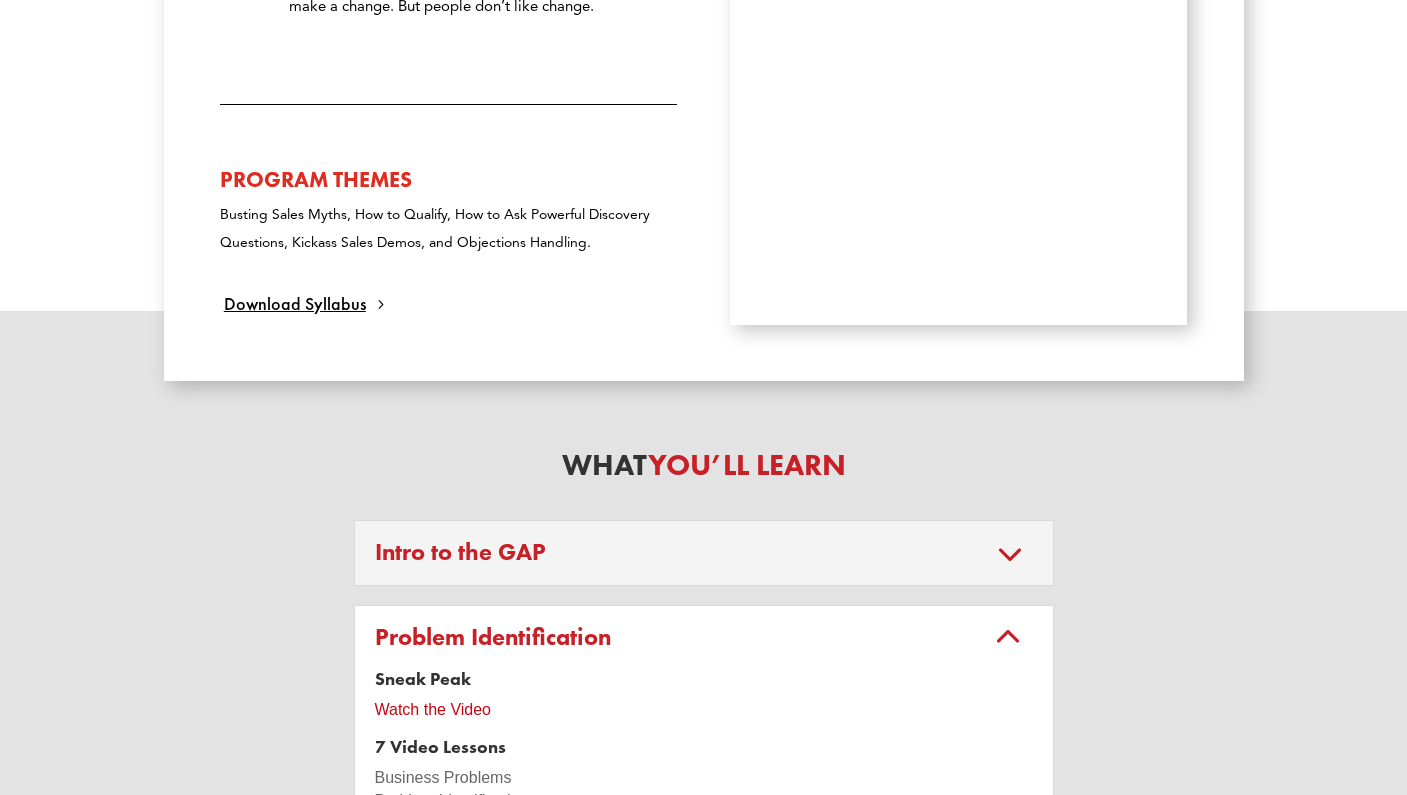 click on "Intro to the GAP" at bounding box center (704, 553) 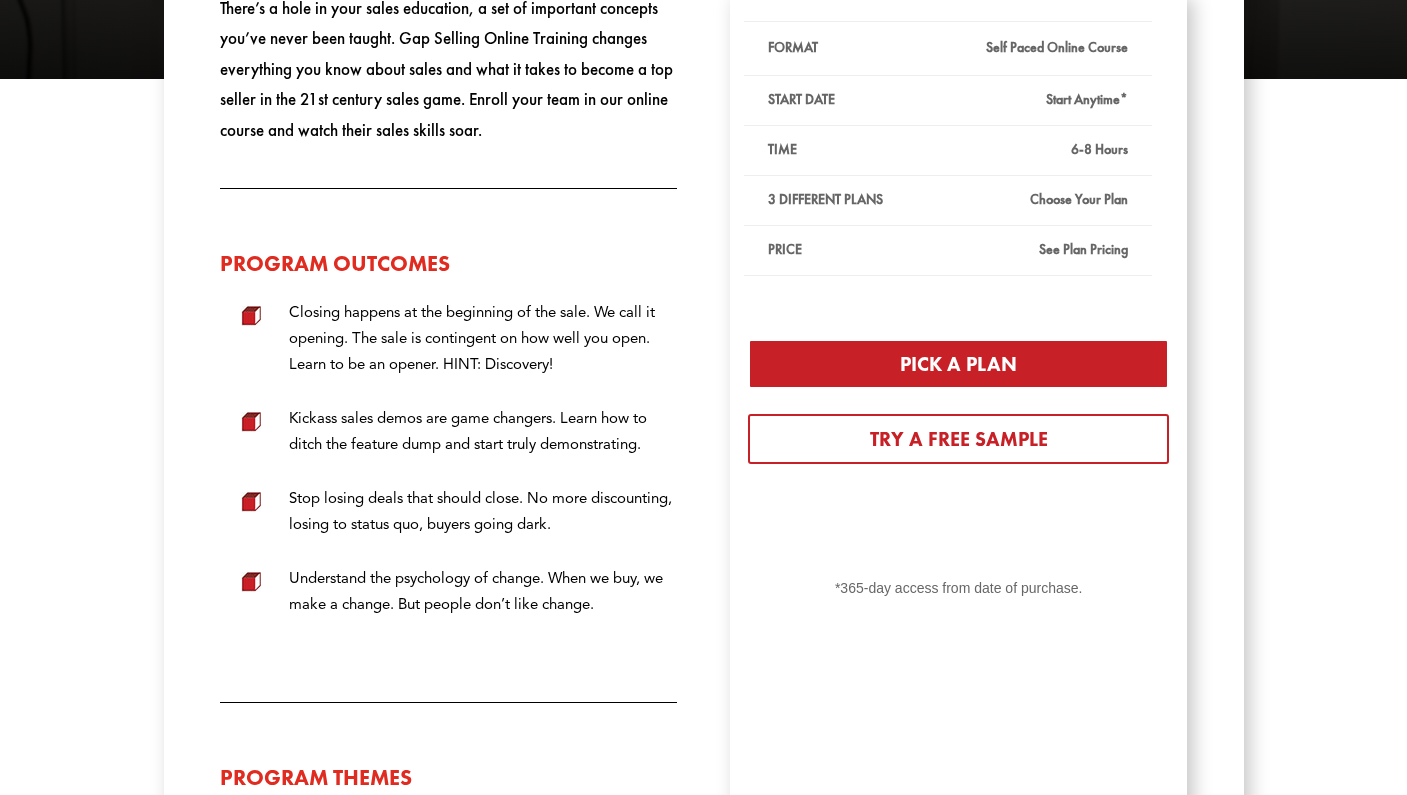 scroll, scrollTop: 626, scrollLeft: 0, axis: vertical 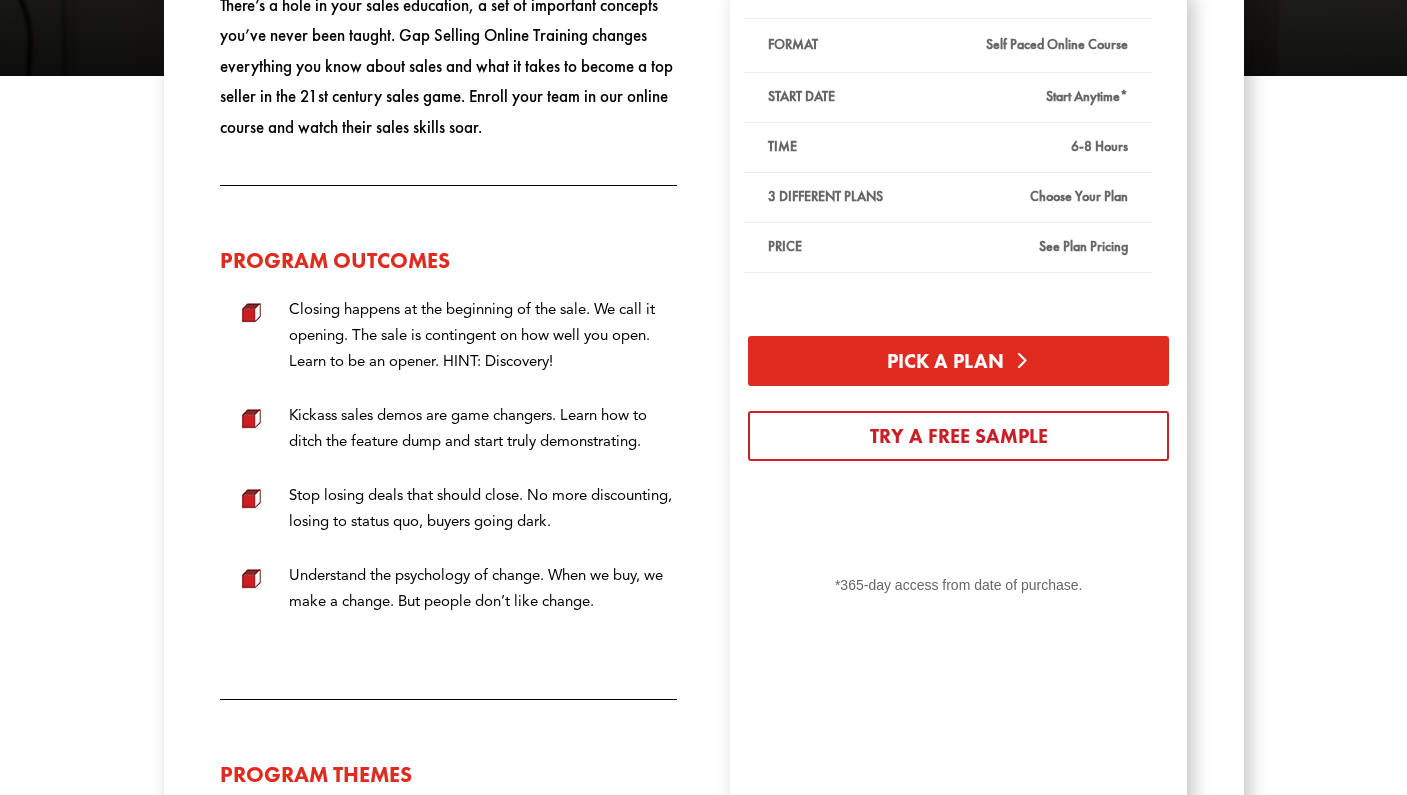 click on "Pick a Plan" at bounding box center (958, 361) 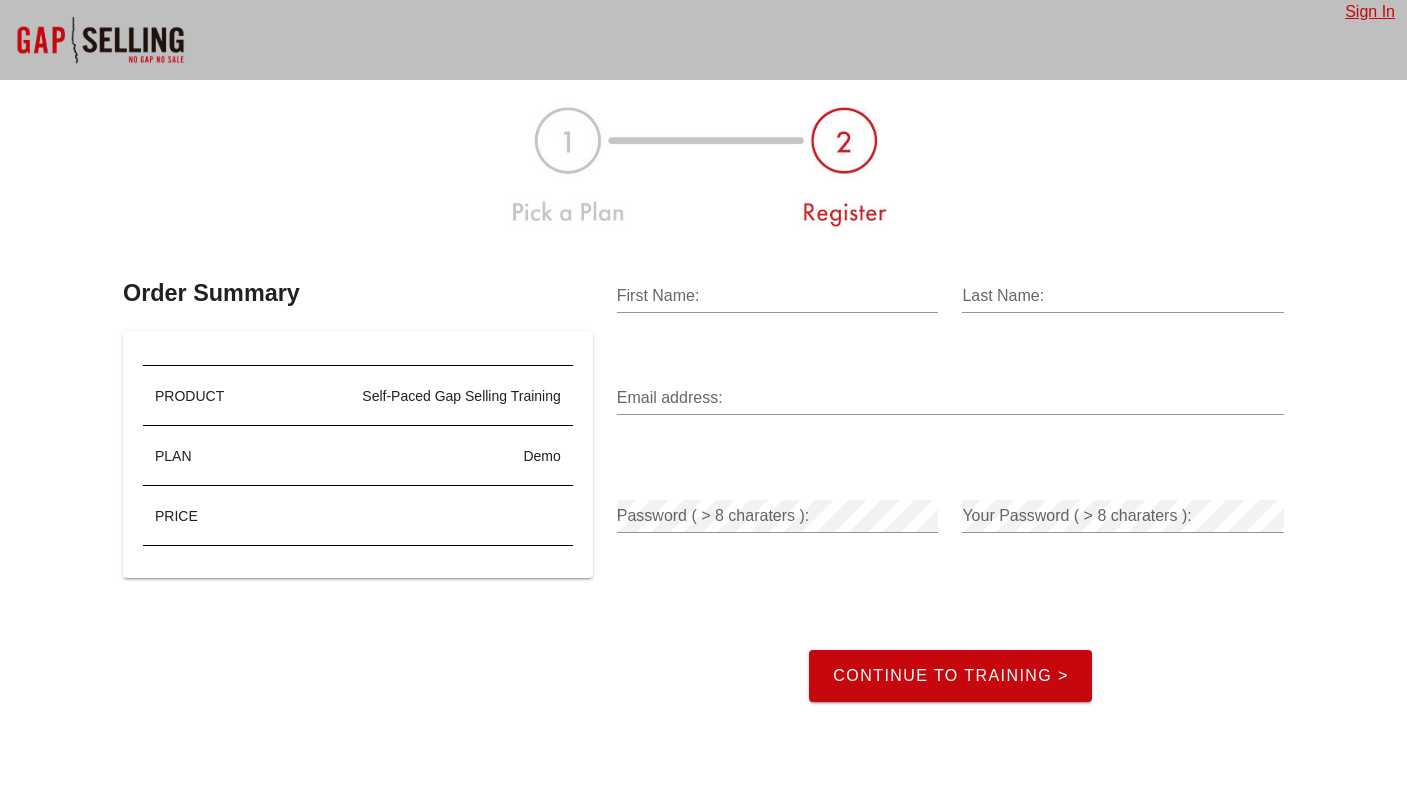 scroll, scrollTop: 66, scrollLeft: 0, axis: vertical 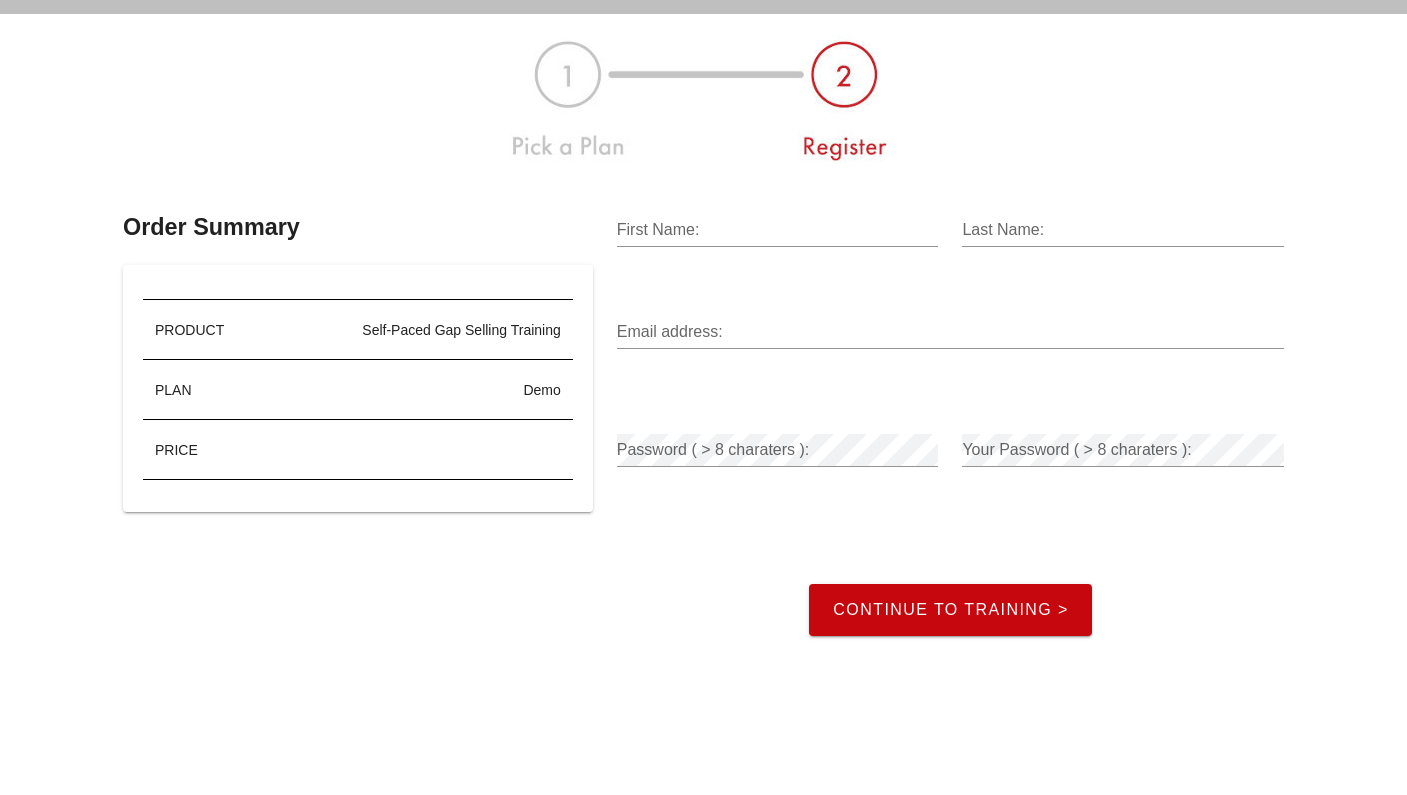 click on "First Name:" at bounding box center (778, 230) 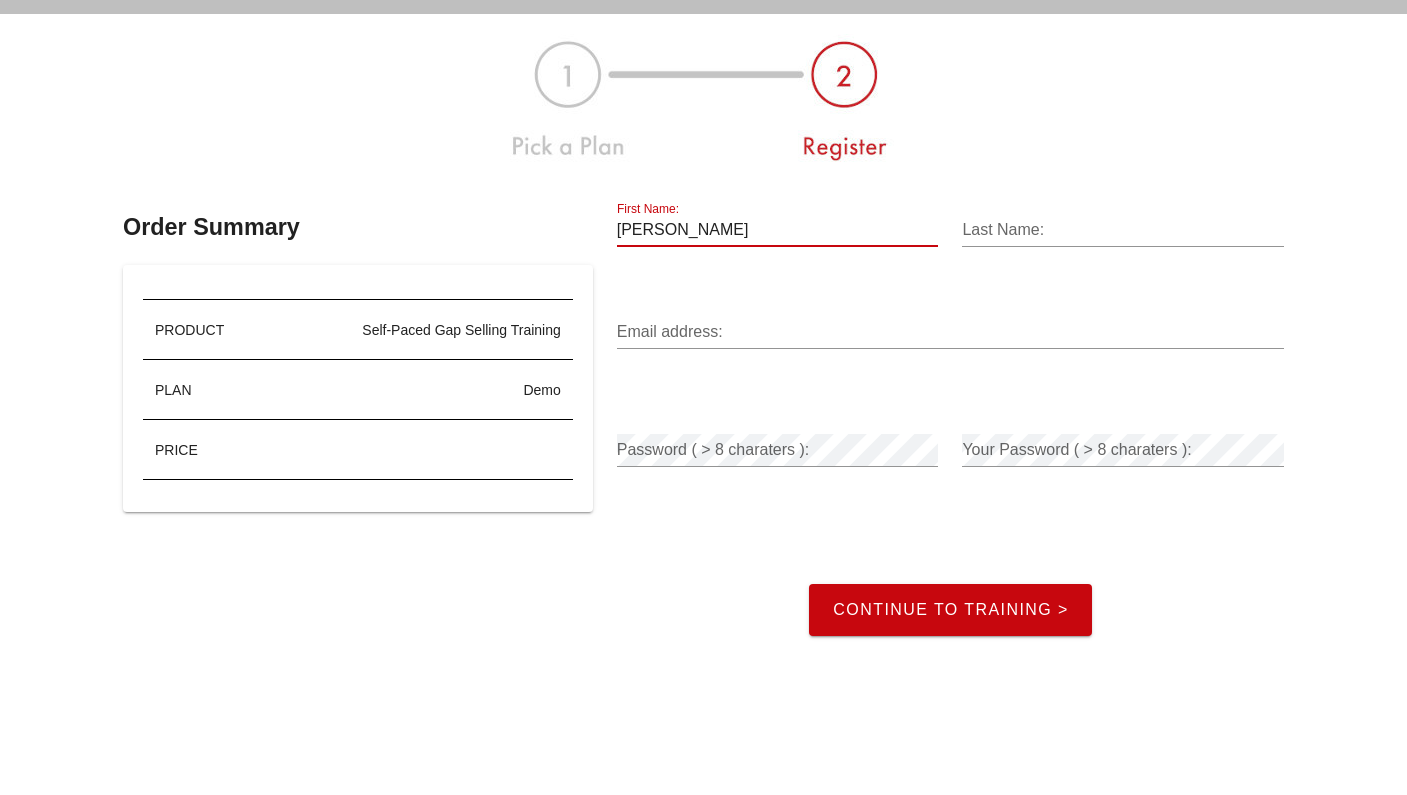 type on "Jennifer" 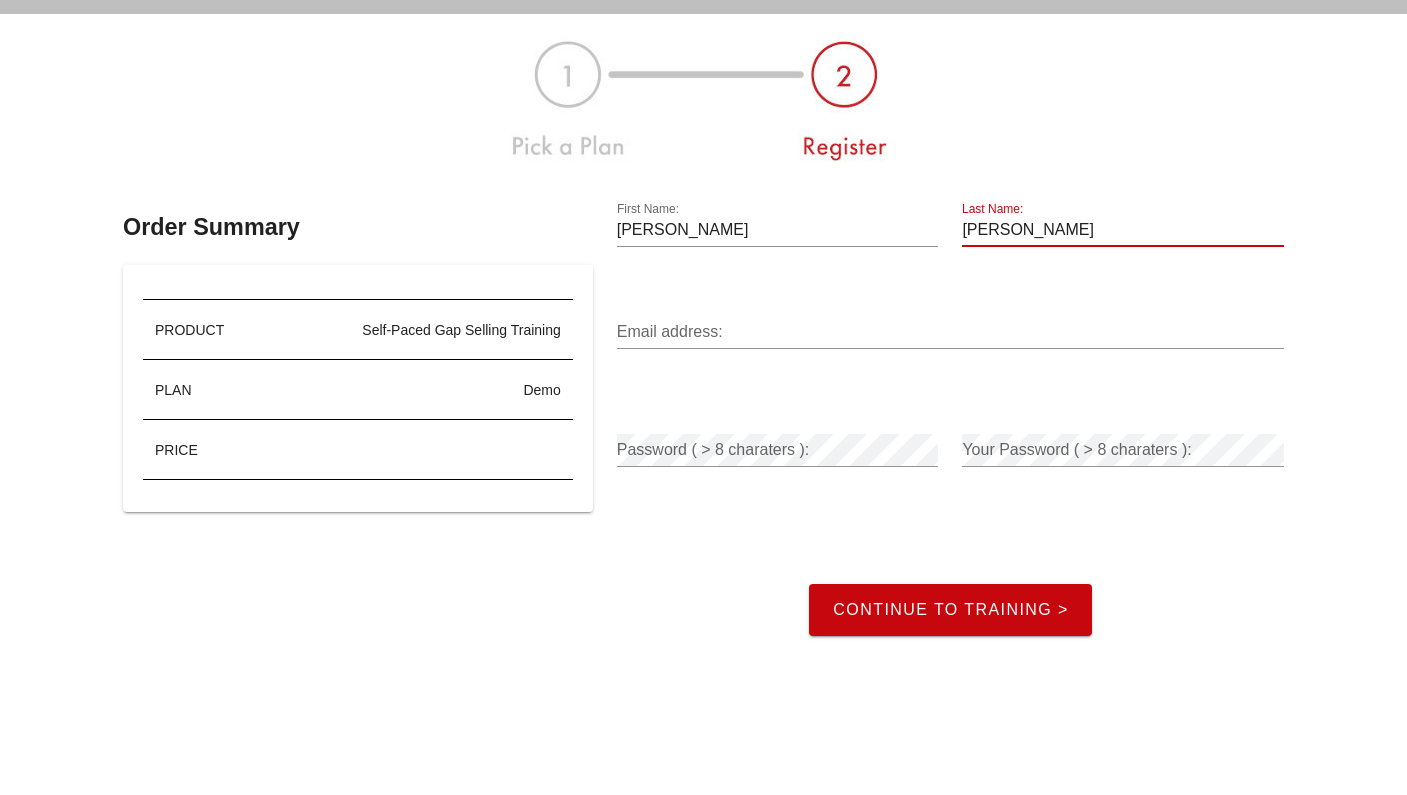 type on "Ortiz" 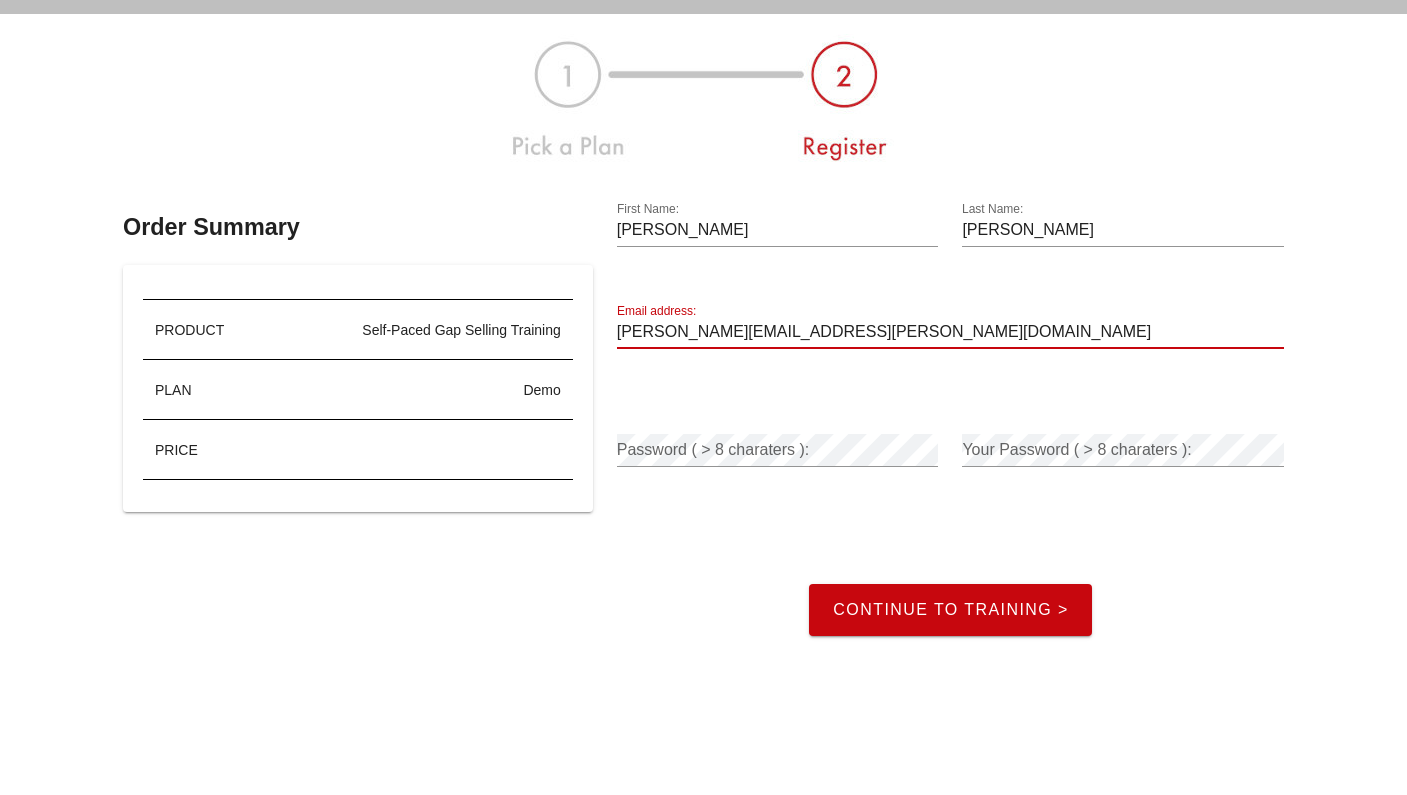 type on "jennifer.ortiz@fullfabric.com" 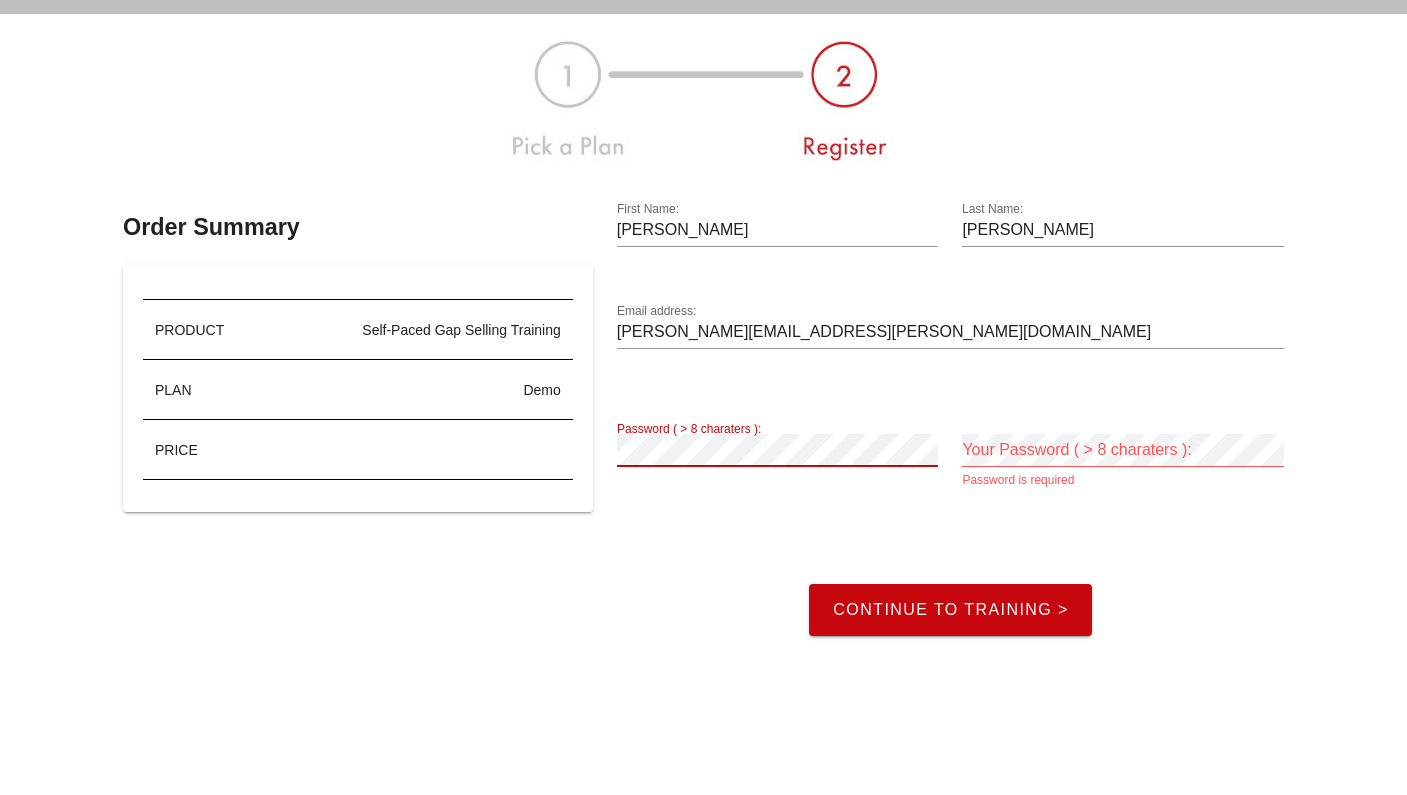 click on "Password ( > 8 charaters ):" at bounding box center [778, 450] 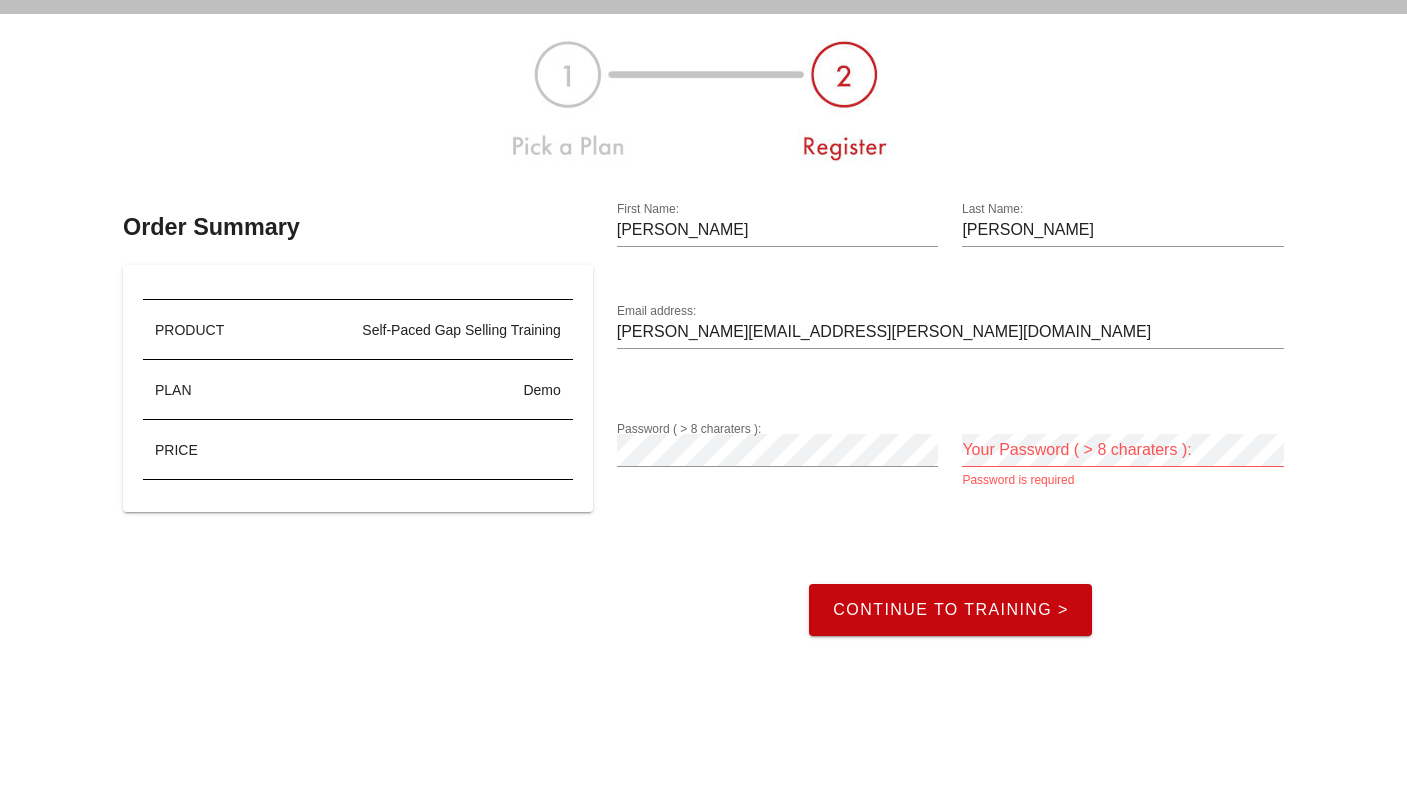 click at bounding box center [778, 481] 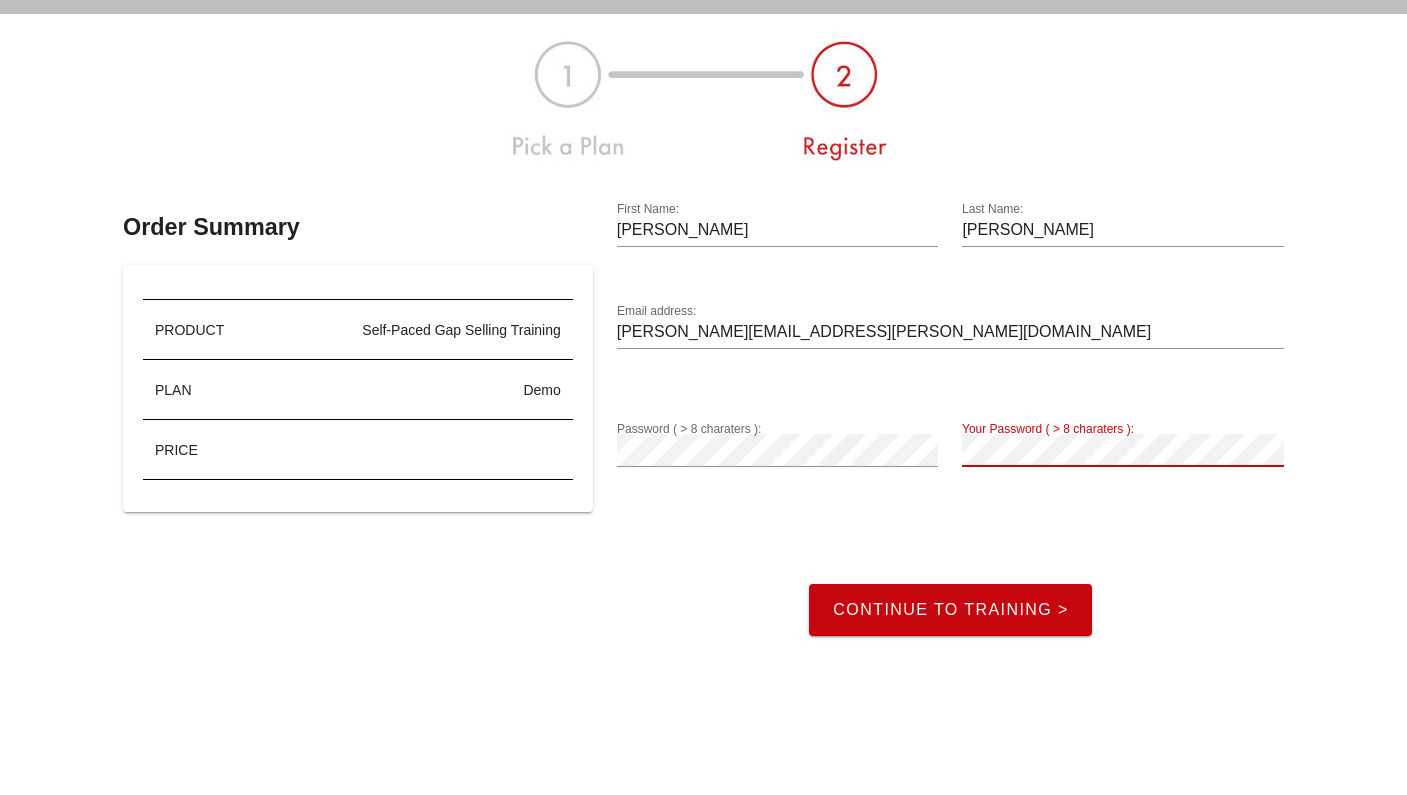 click on "Continue to Training >" at bounding box center [950, 610] 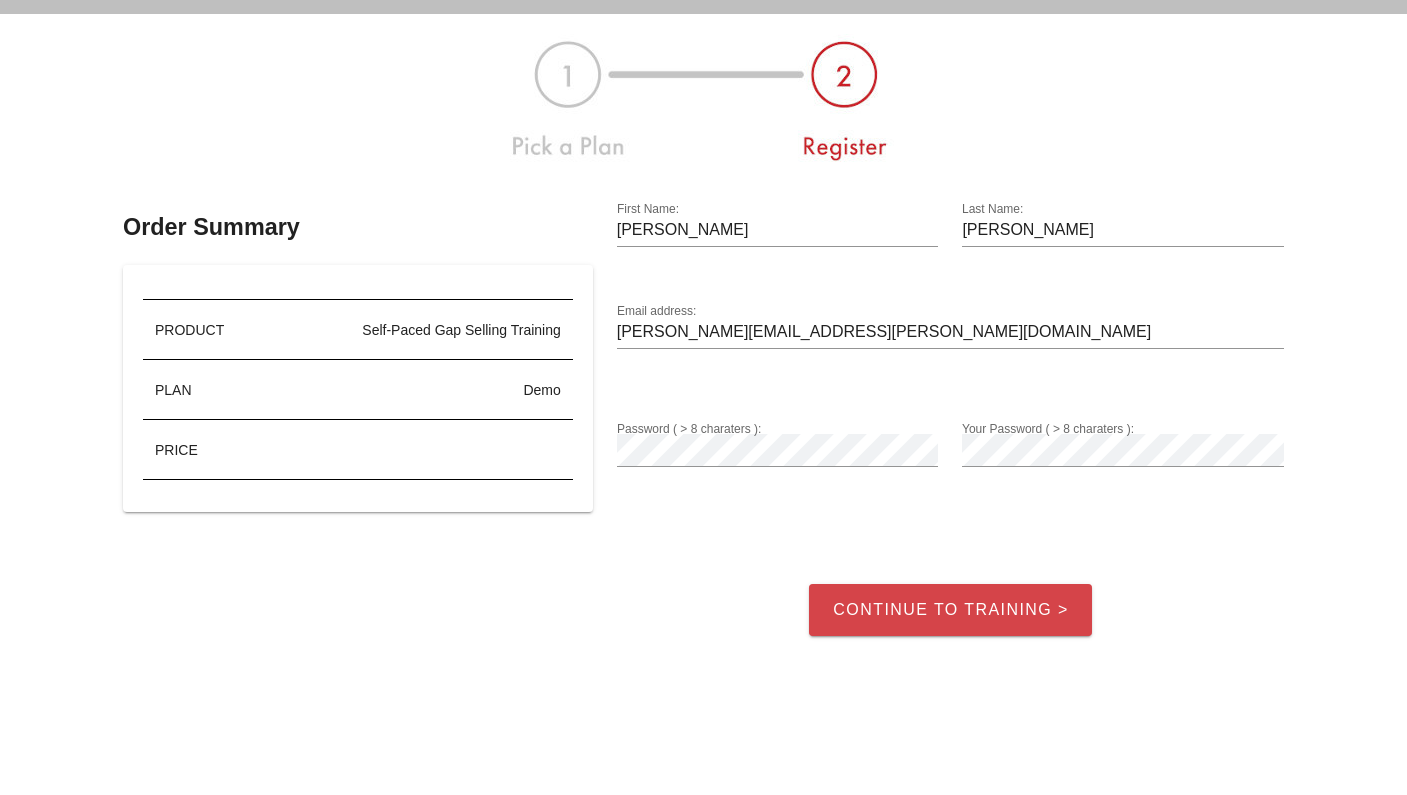 scroll, scrollTop: 0, scrollLeft: 0, axis: both 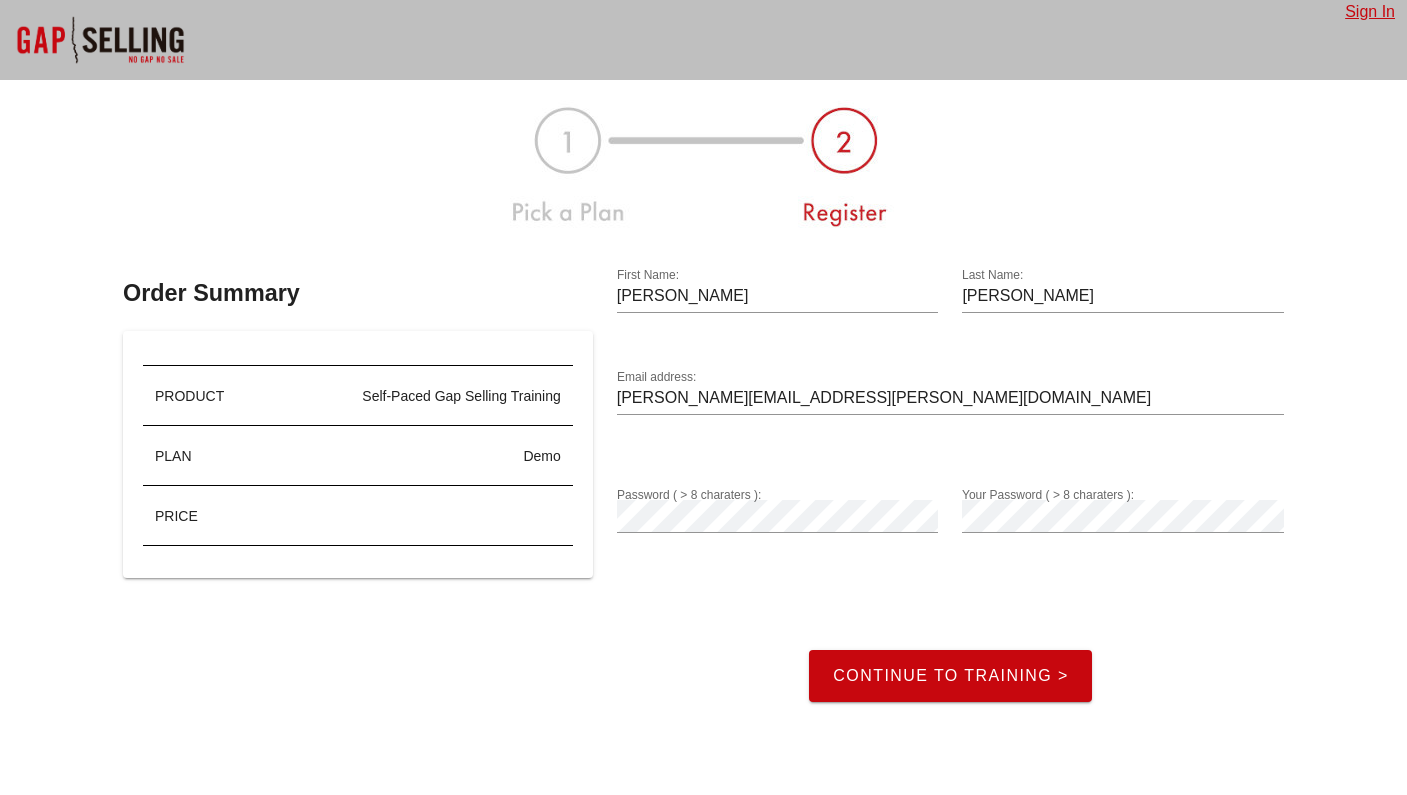 click on "Password ( > 8 charaters ):" at bounding box center (778, 516) 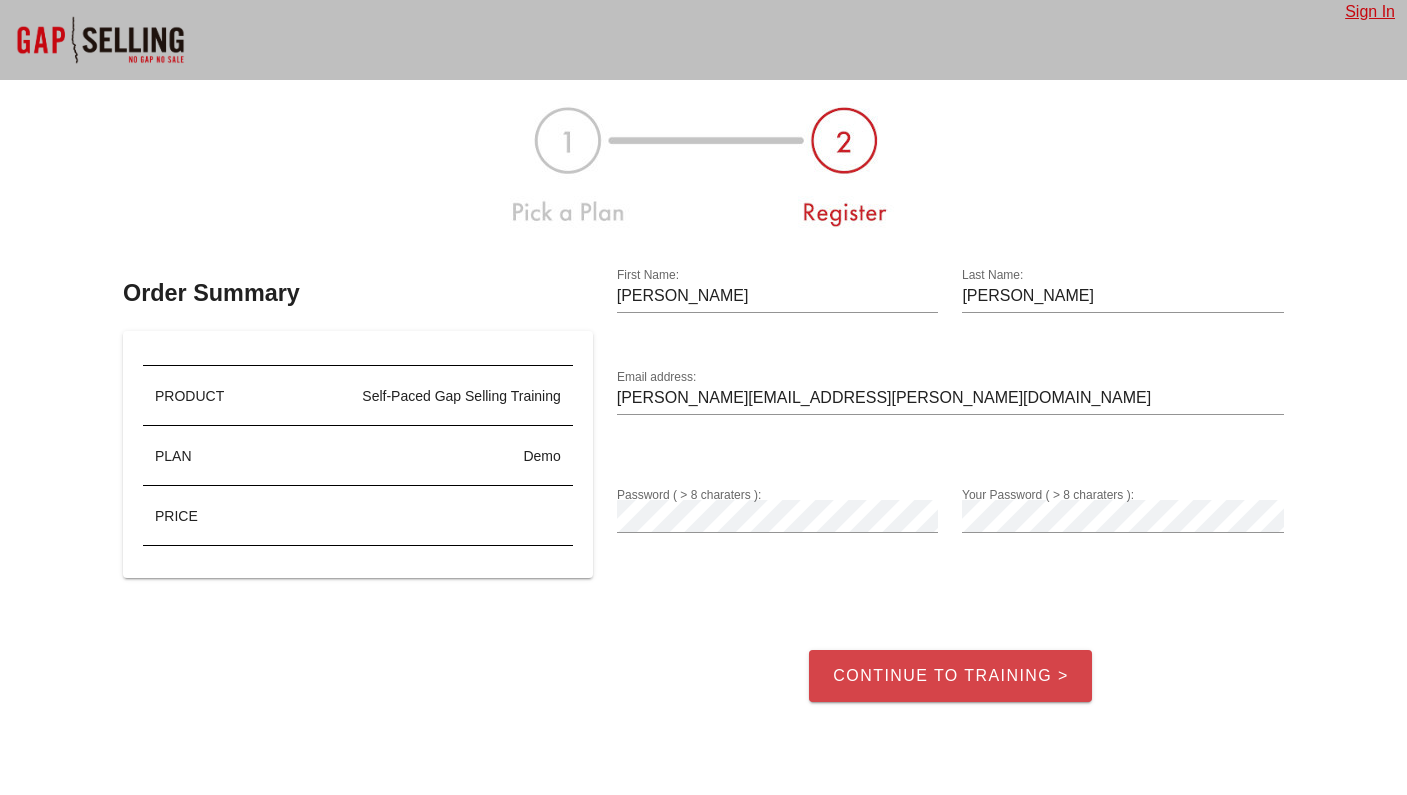 click on "Continue to Training >" at bounding box center [950, 676] 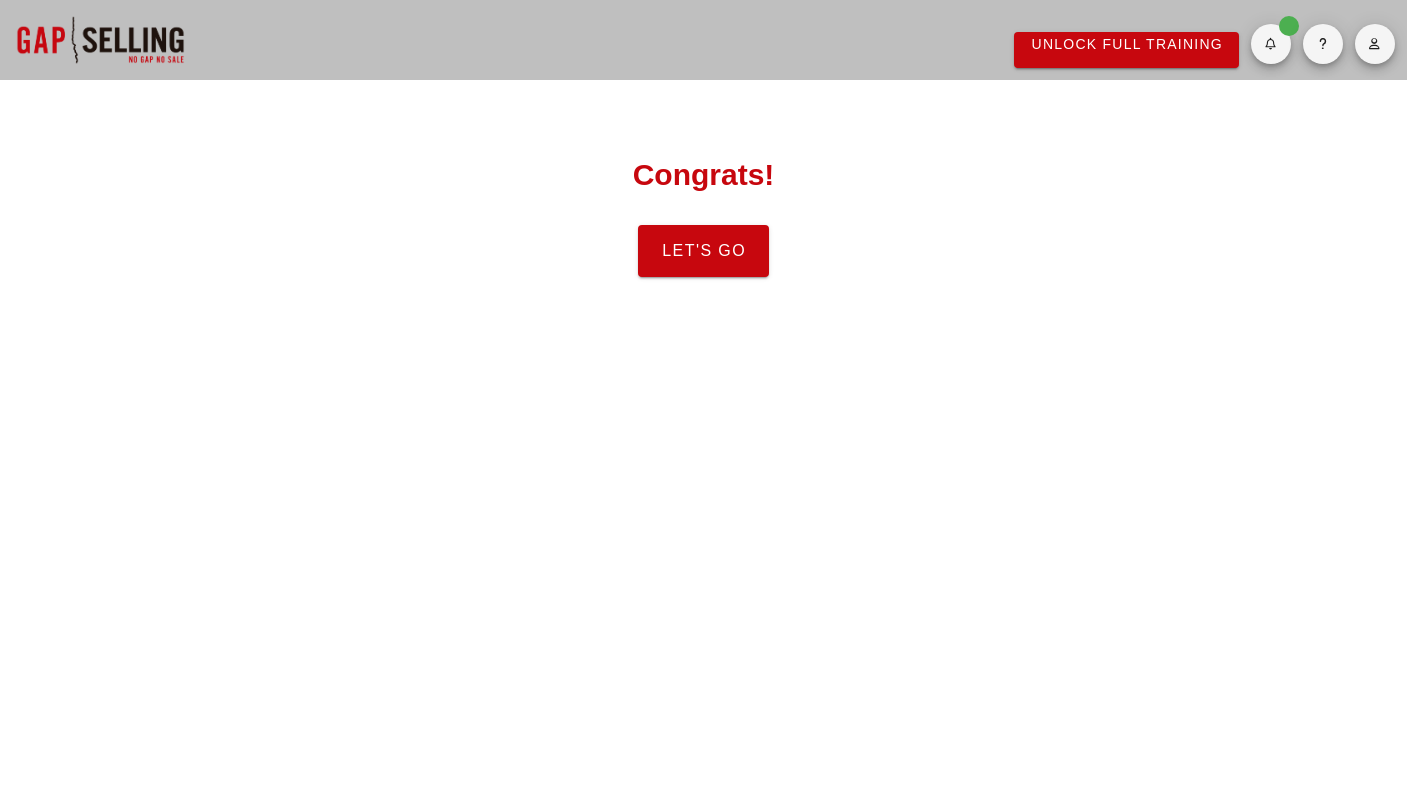click on "Let's Go" at bounding box center (703, 251) 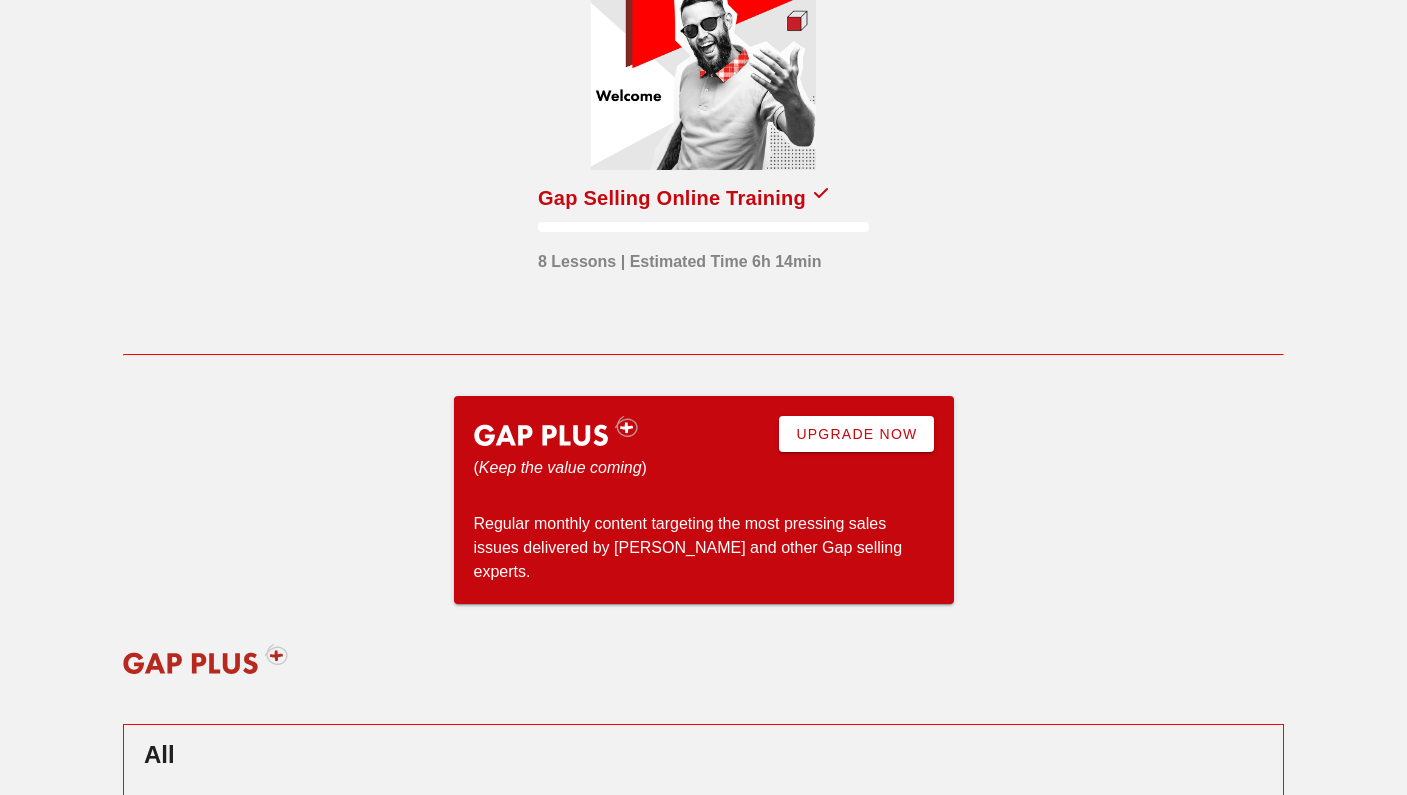 scroll, scrollTop: 0, scrollLeft: 0, axis: both 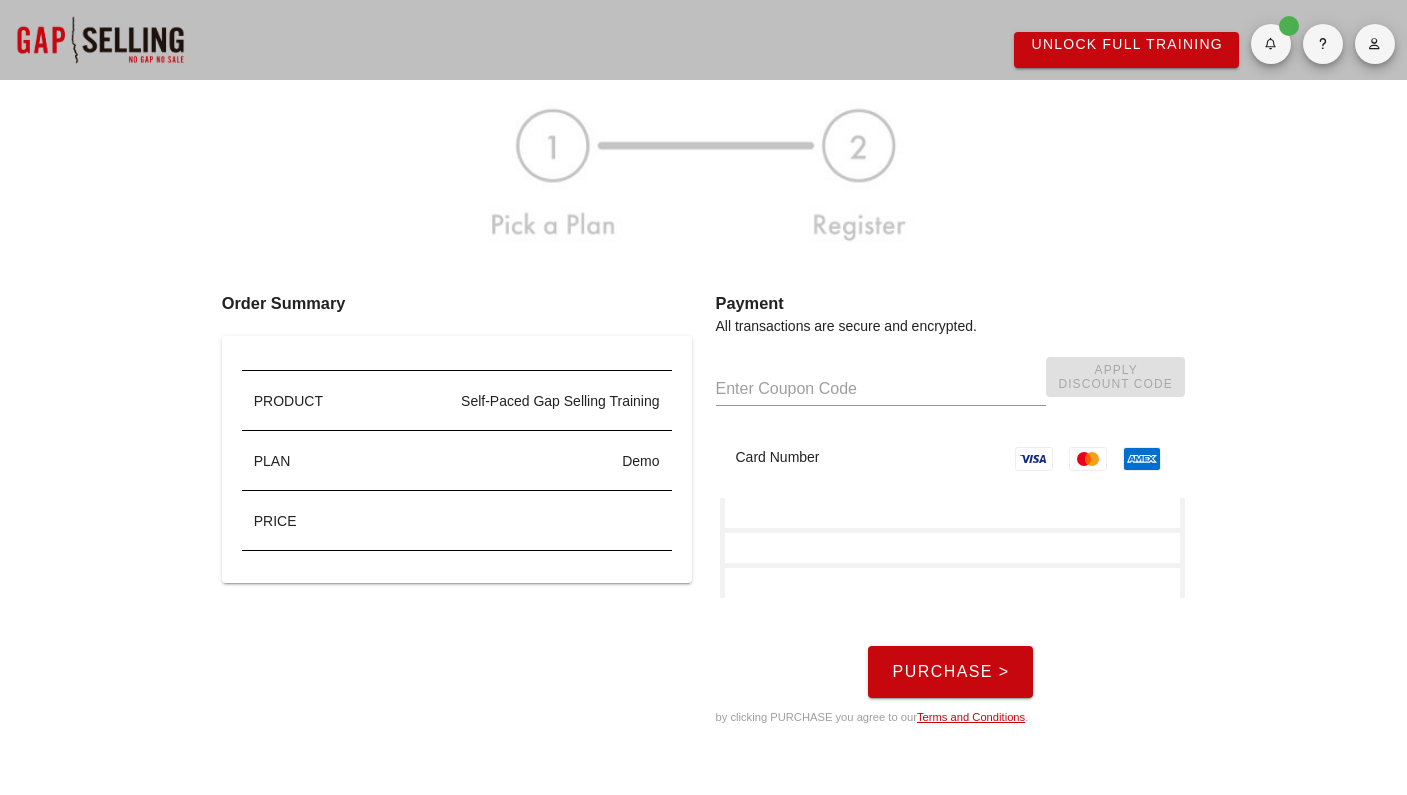 click at bounding box center (703, 171) 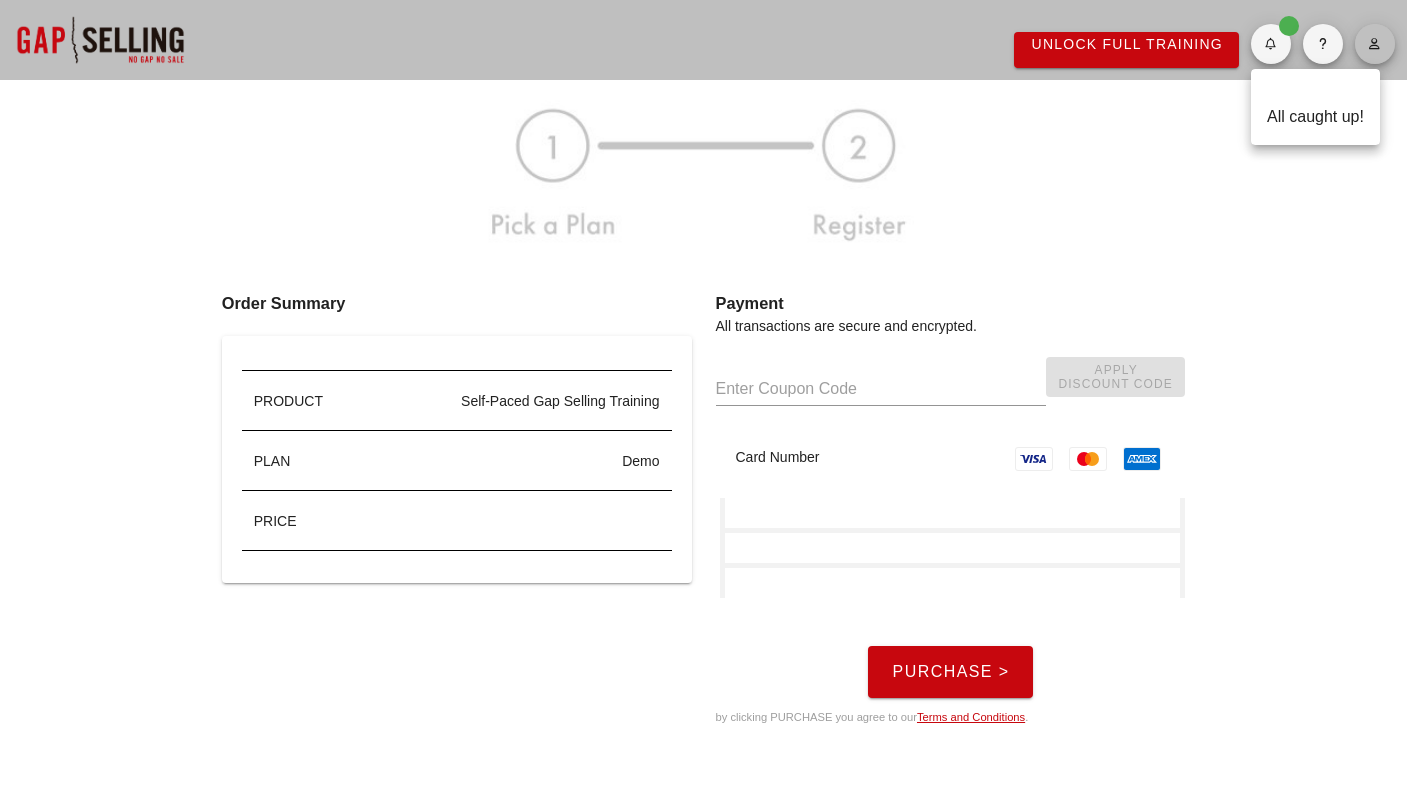 click at bounding box center (1375, 44) 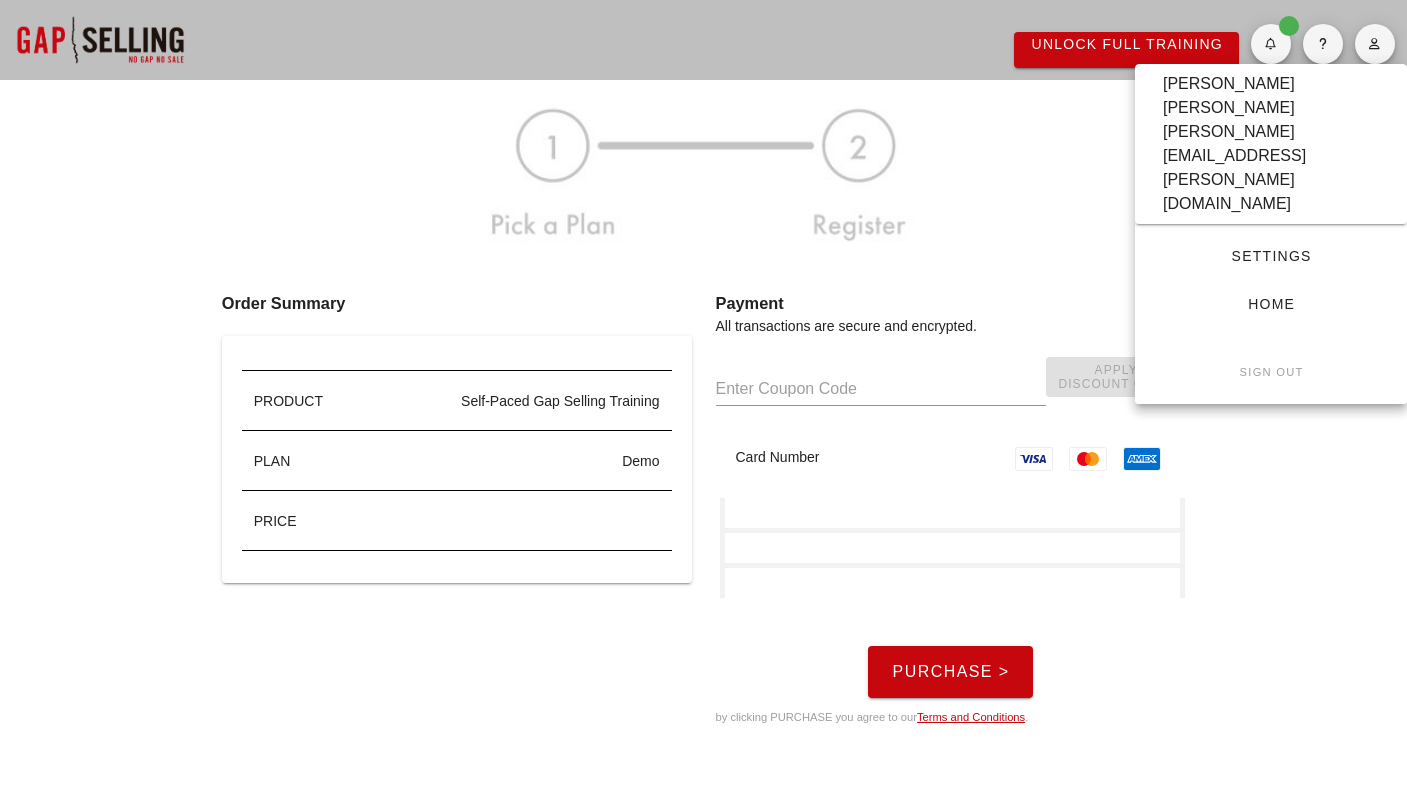 click on "Home" at bounding box center [1271, 304] 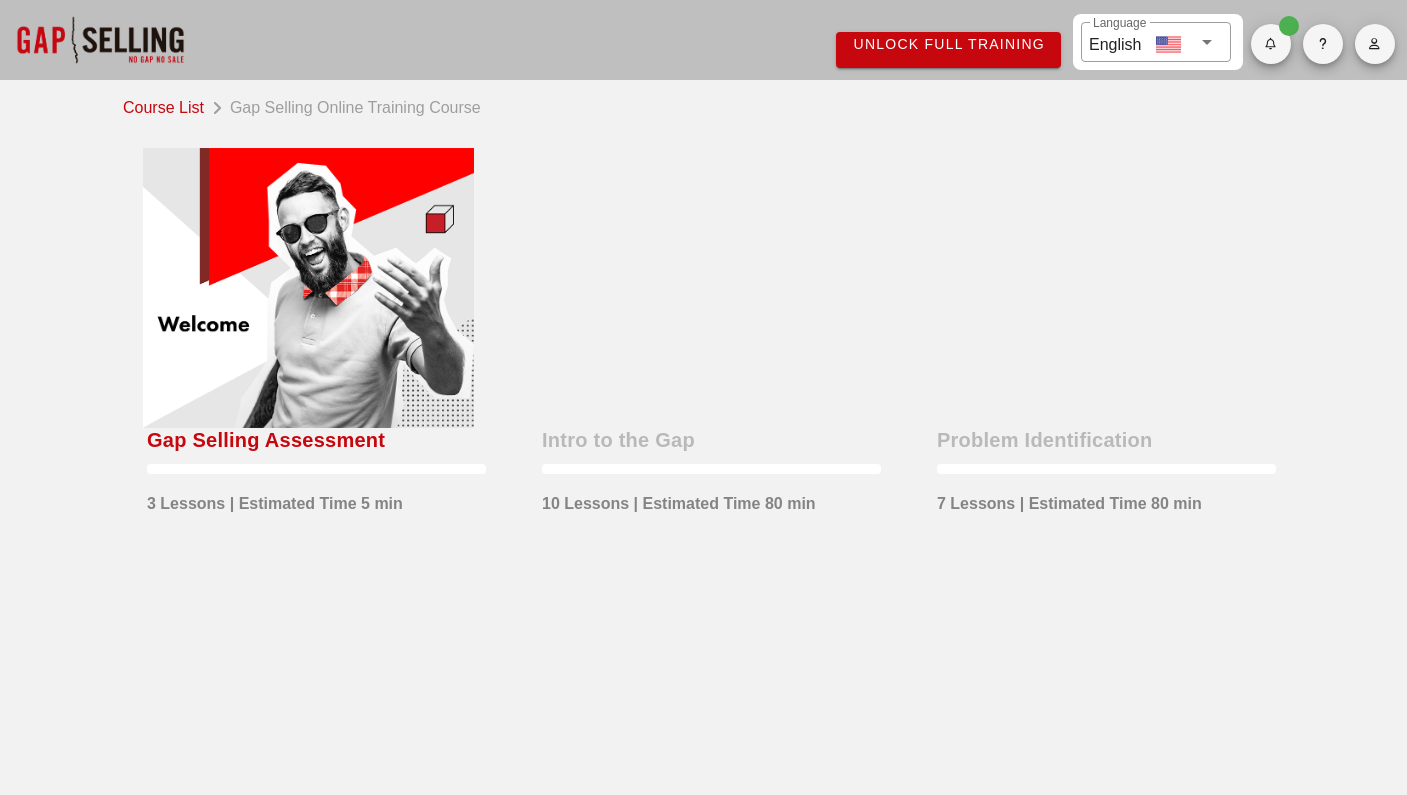 scroll, scrollTop: 0, scrollLeft: 0, axis: both 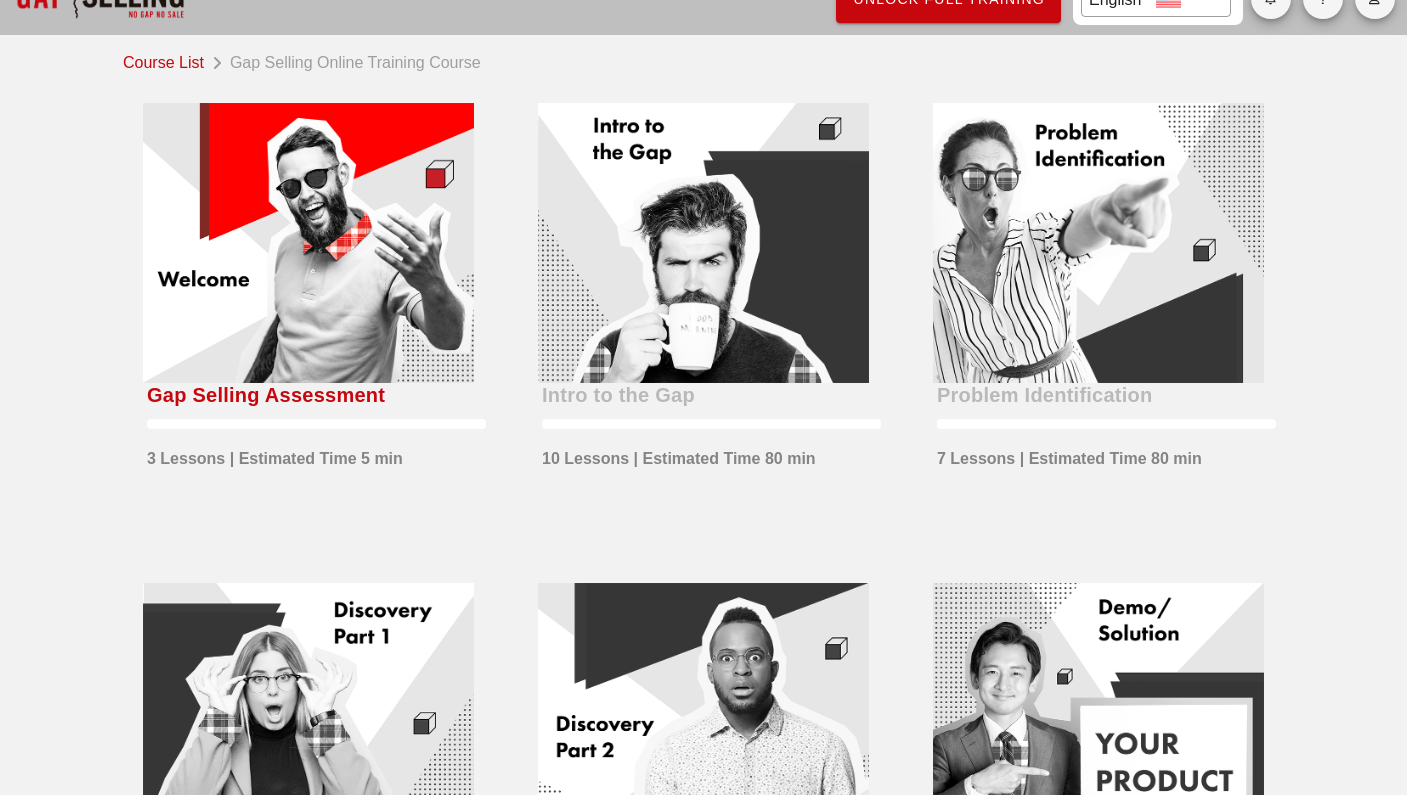 click at bounding box center (703, 243) 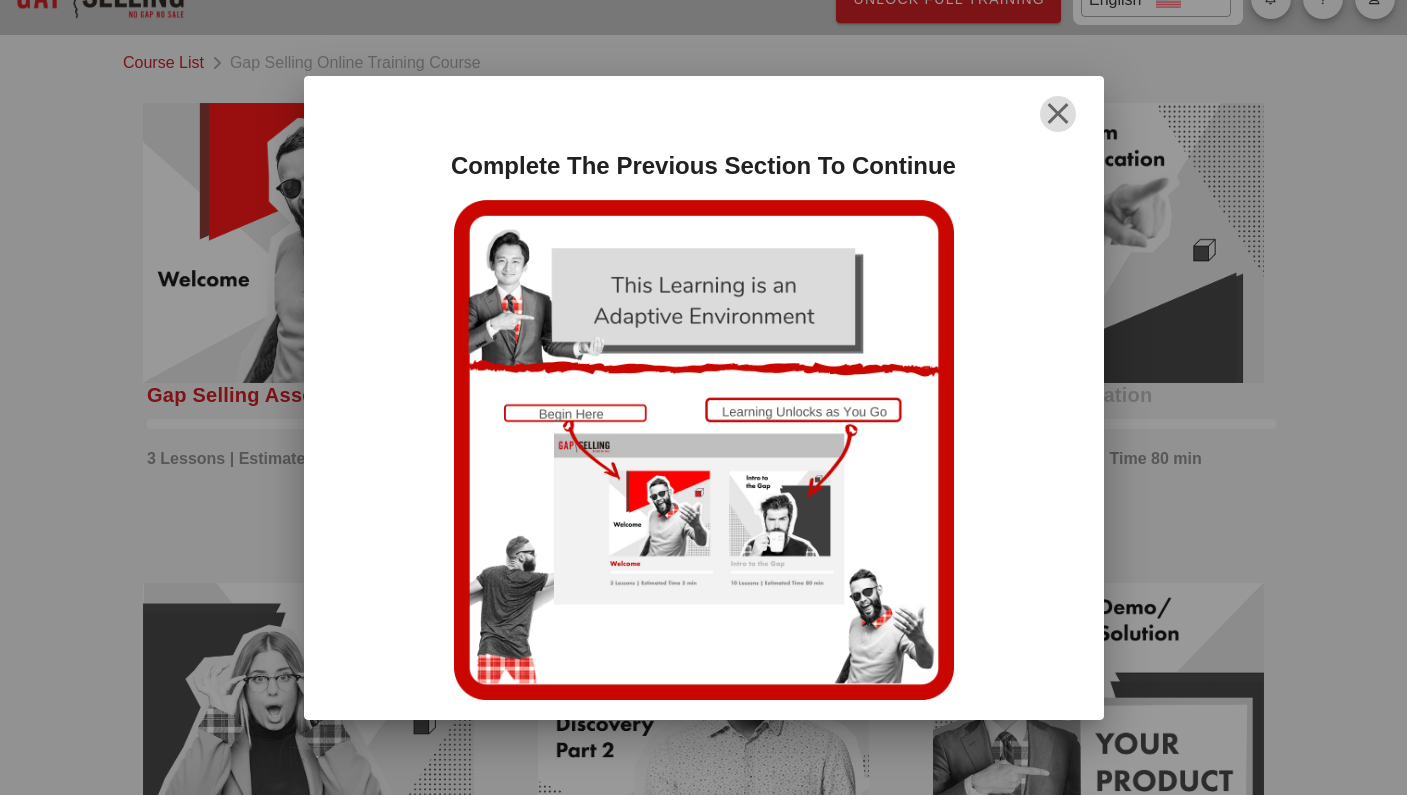 click at bounding box center (1058, 114) 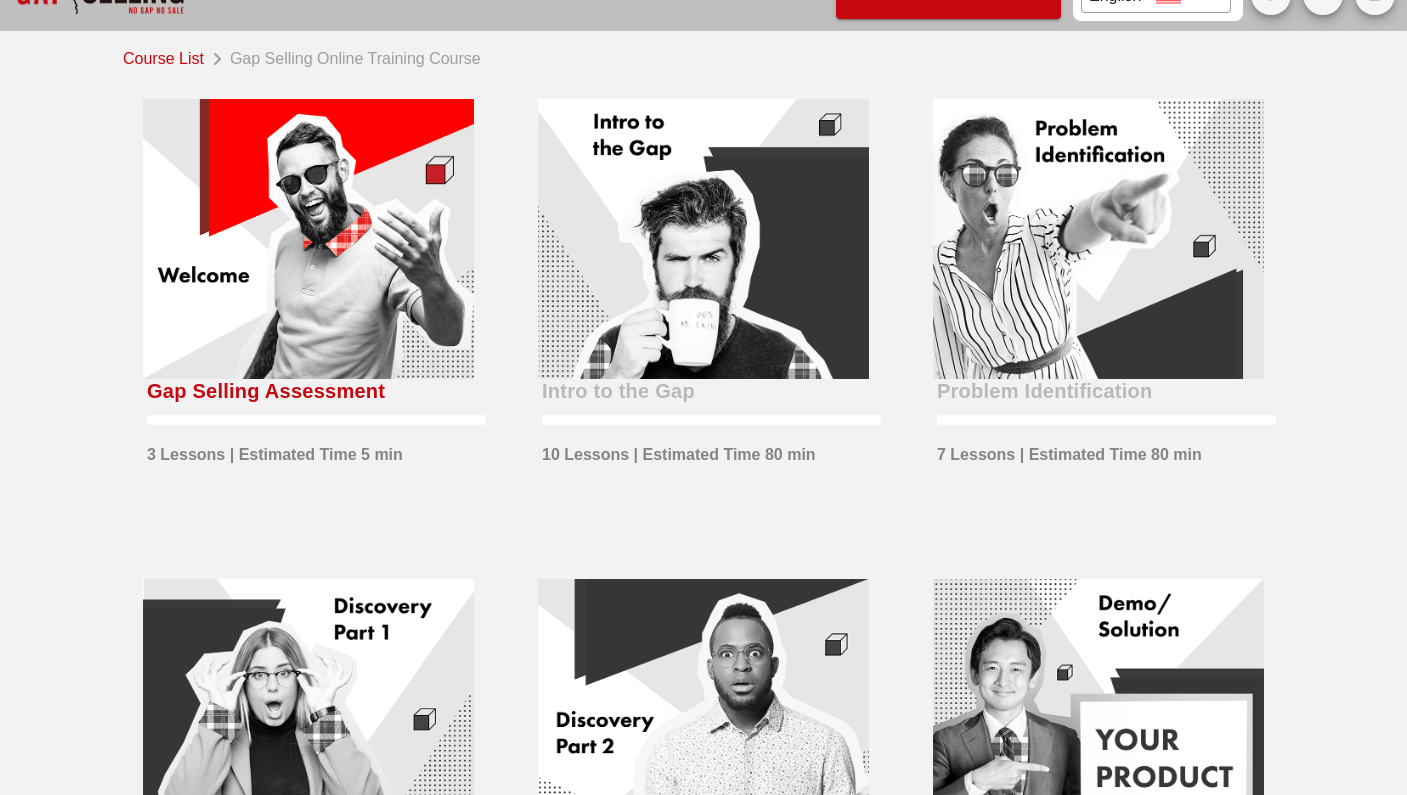 click at bounding box center (308, 239) 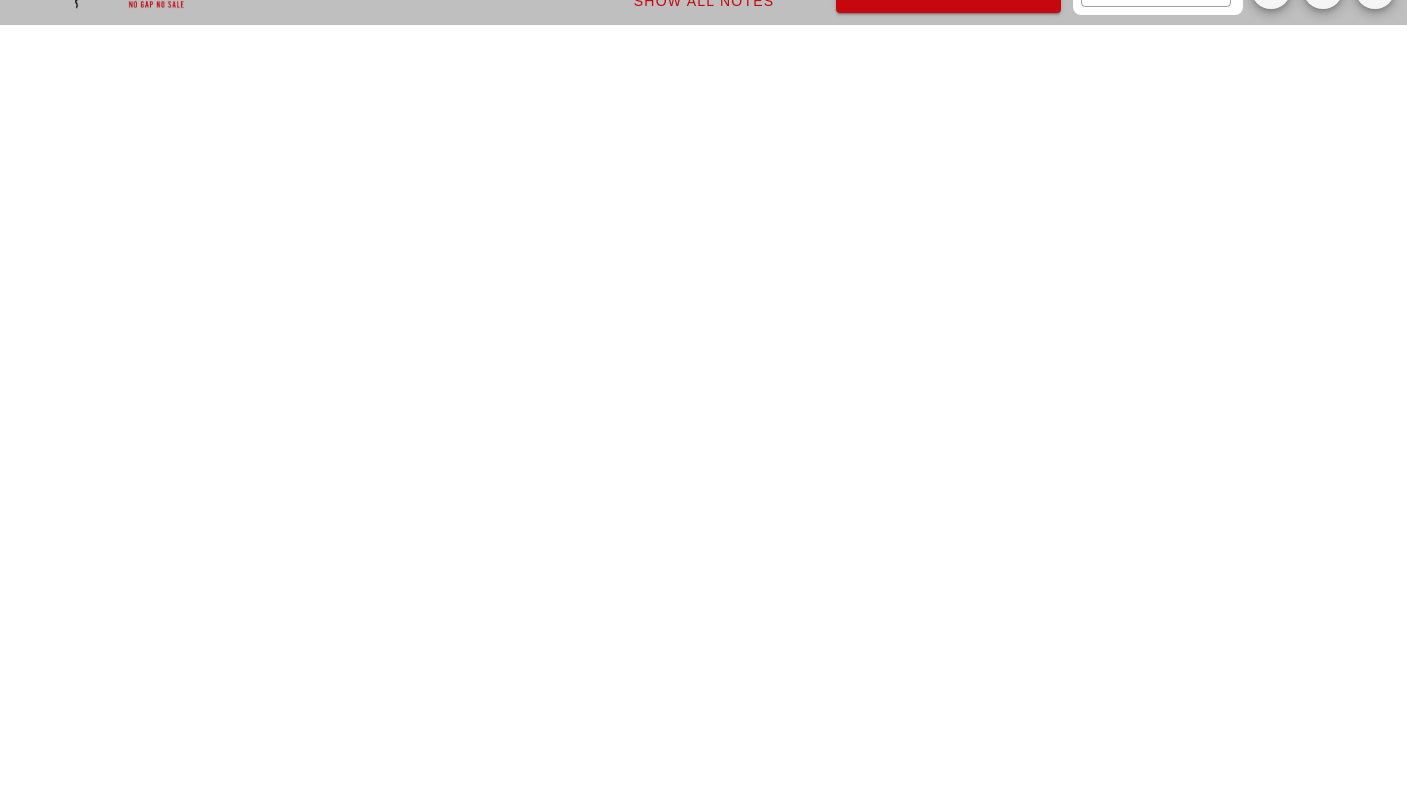 scroll, scrollTop: 0, scrollLeft: 0, axis: both 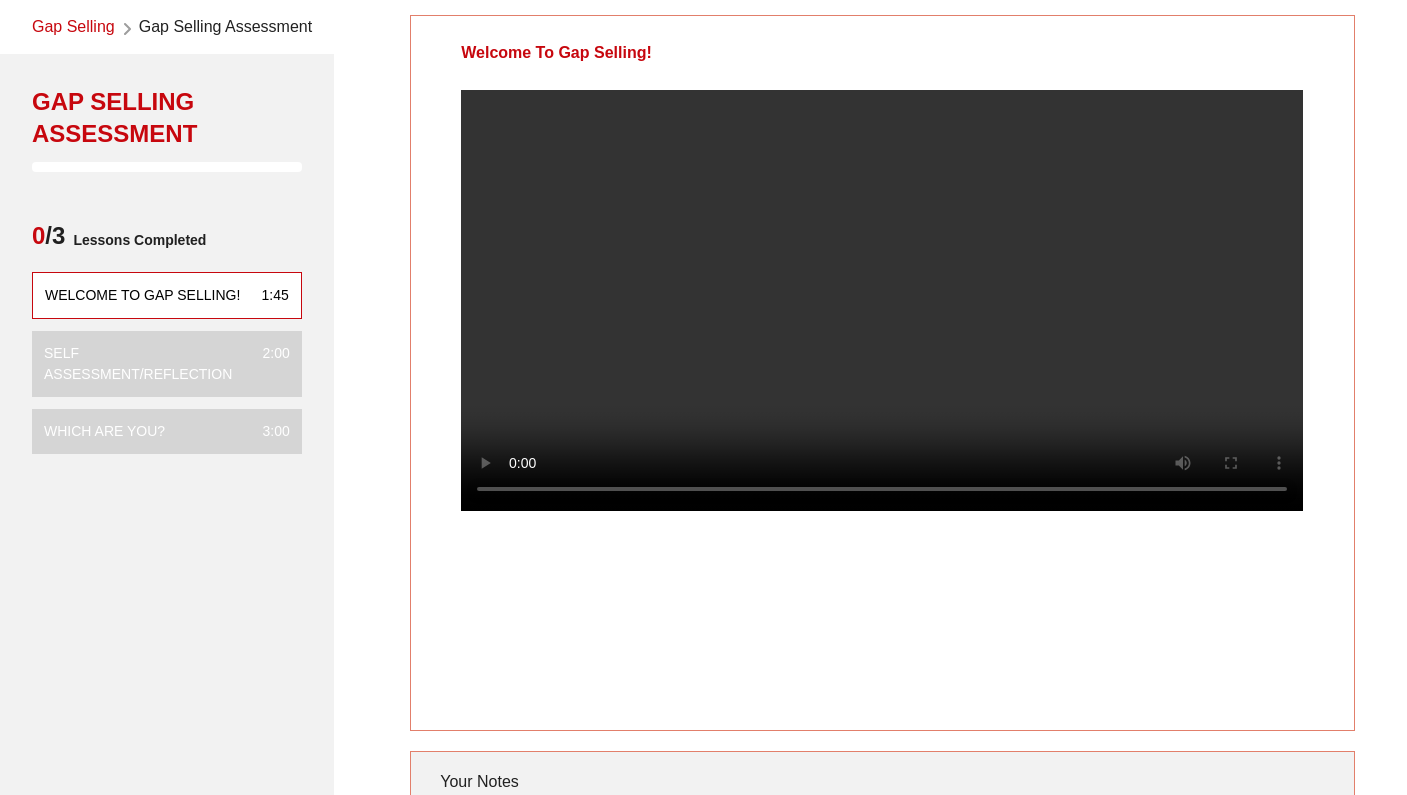 click on "Self Assessment/Reflection" at bounding box center (145, 364) 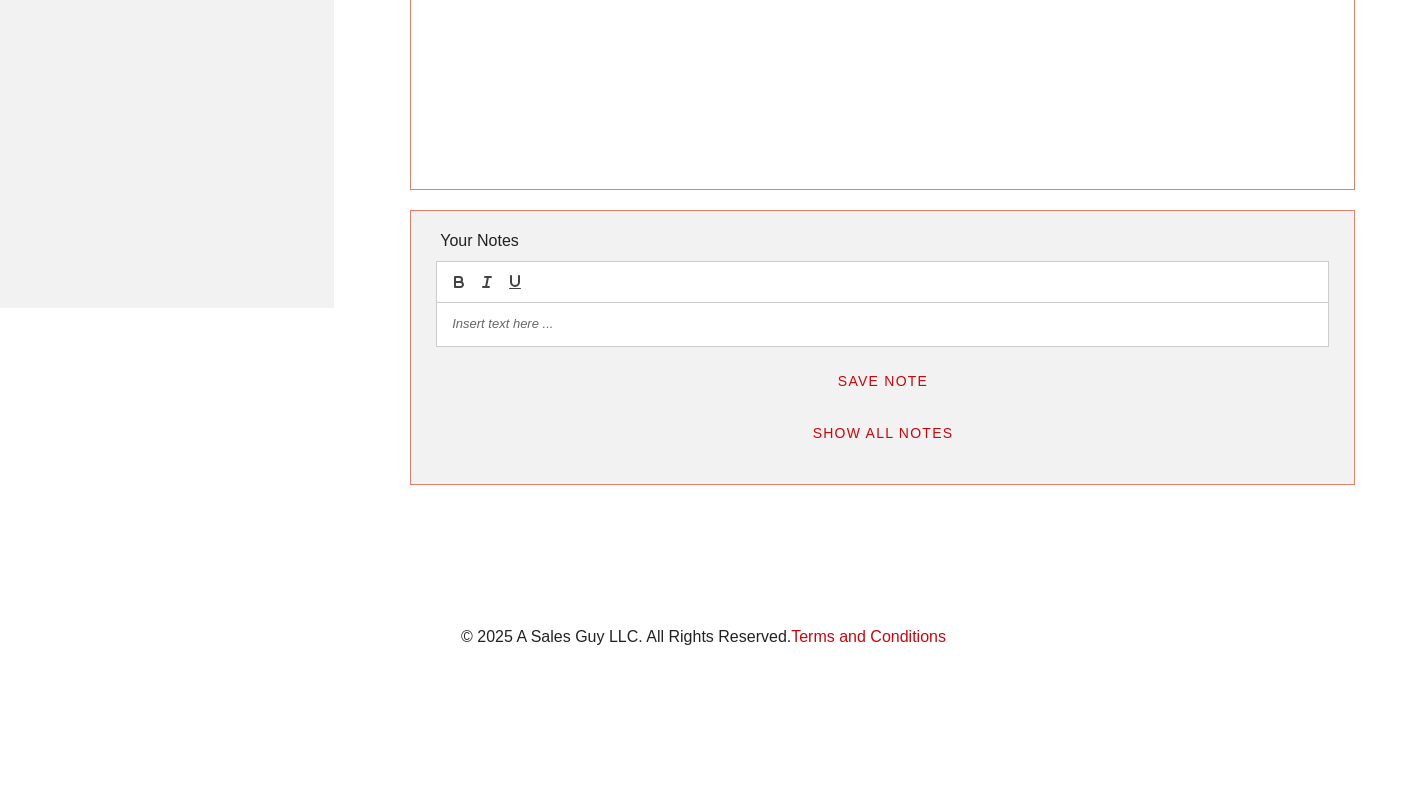 scroll, scrollTop: 0, scrollLeft: 0, axis: both 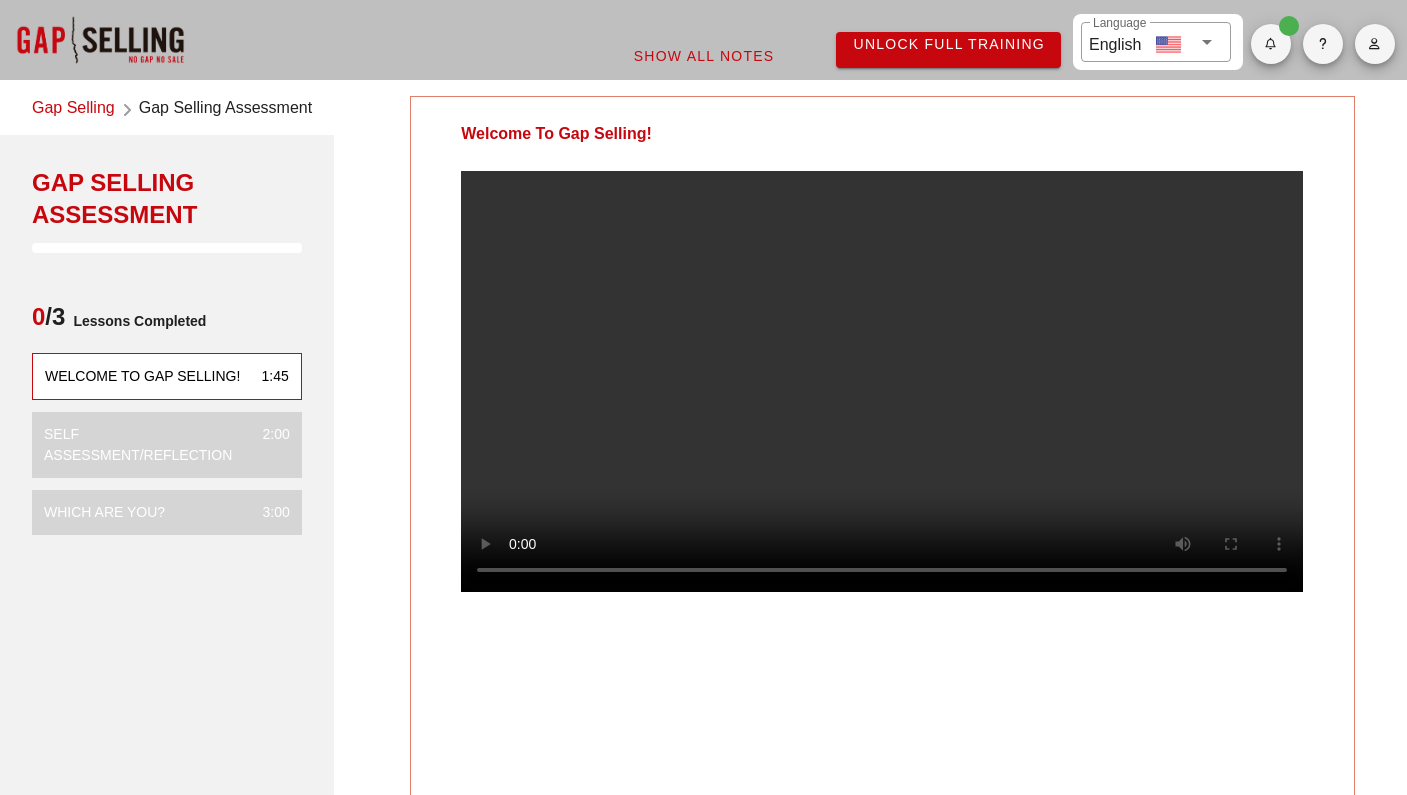 type 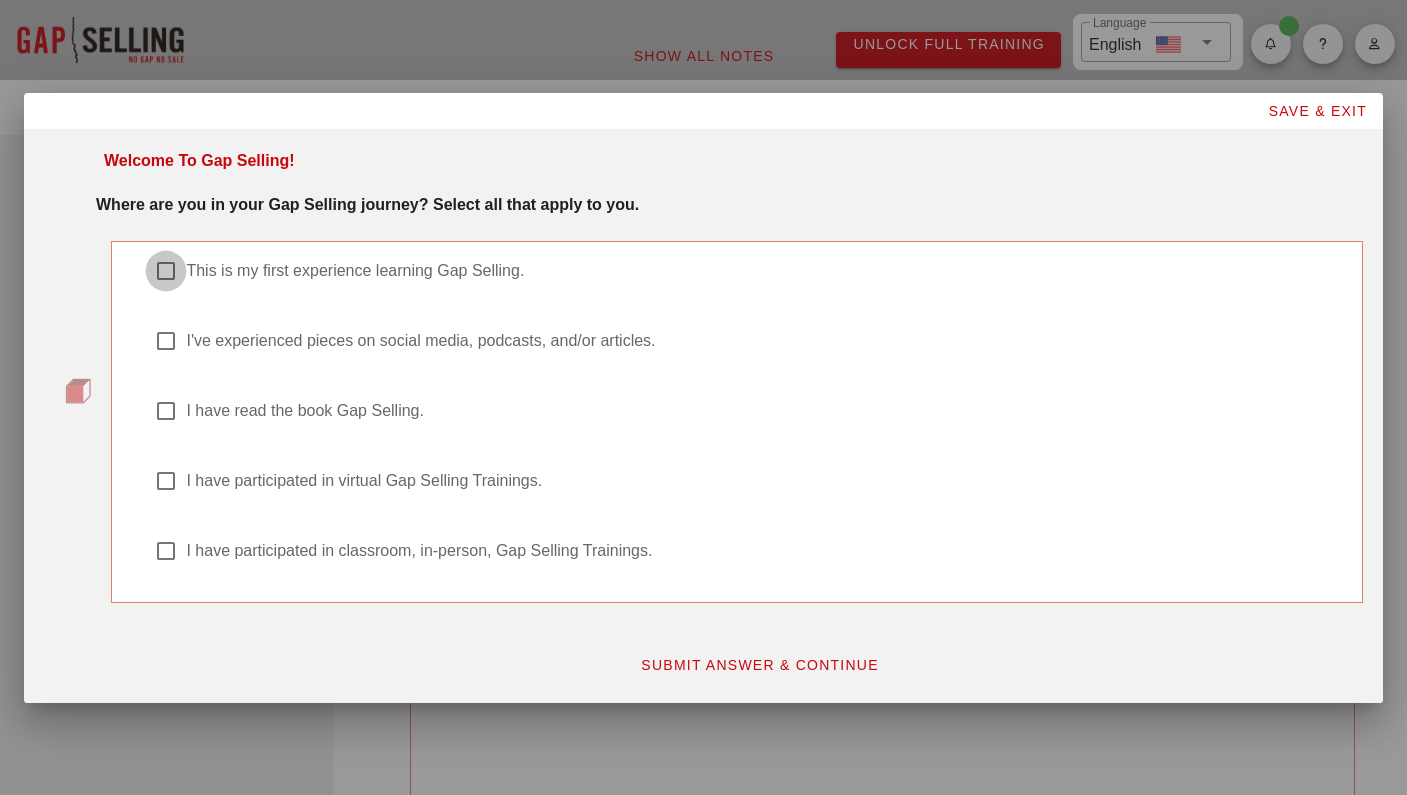 click at bounding box center (166, 271) 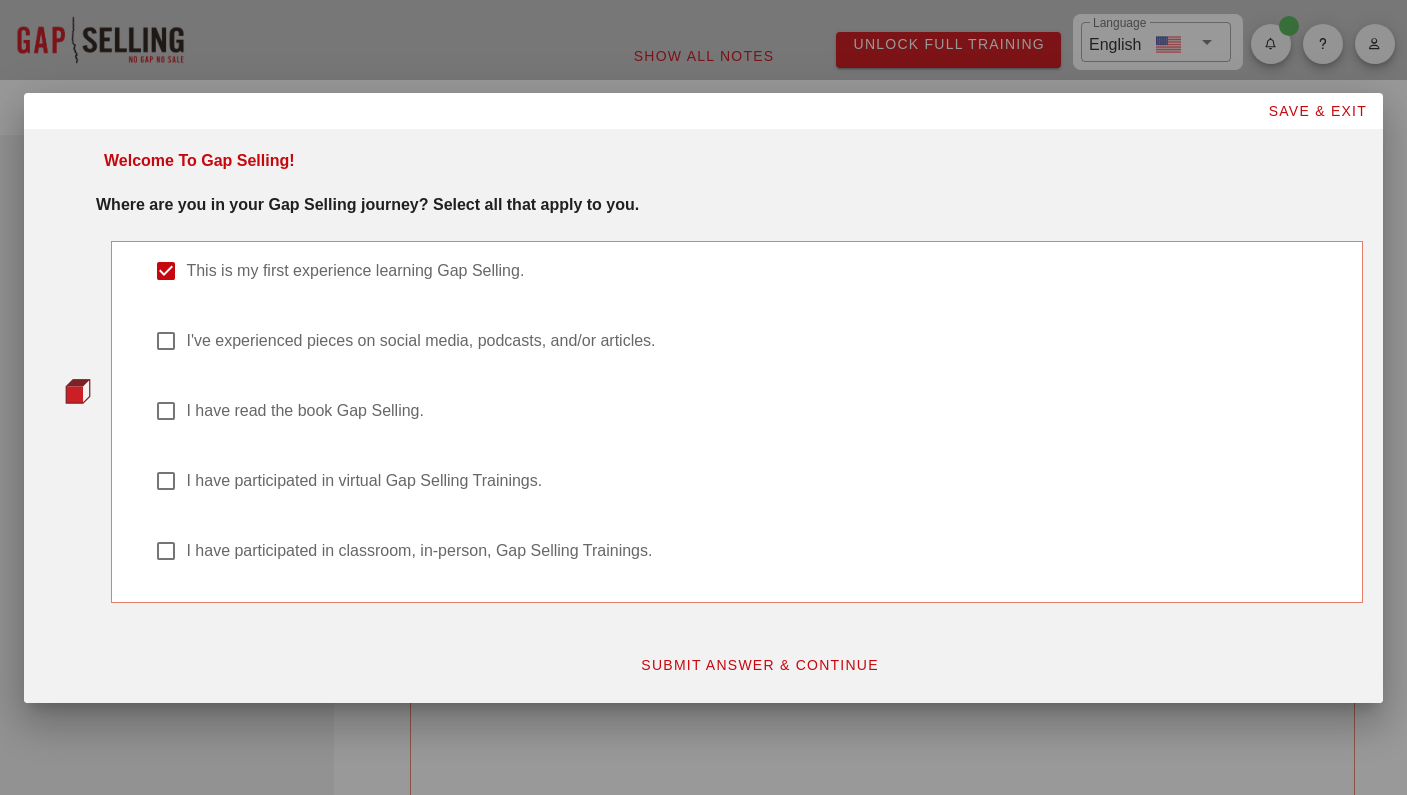 click on "SUBMIT ANSWER & CONTINUE" at bounding box center [759, 665] 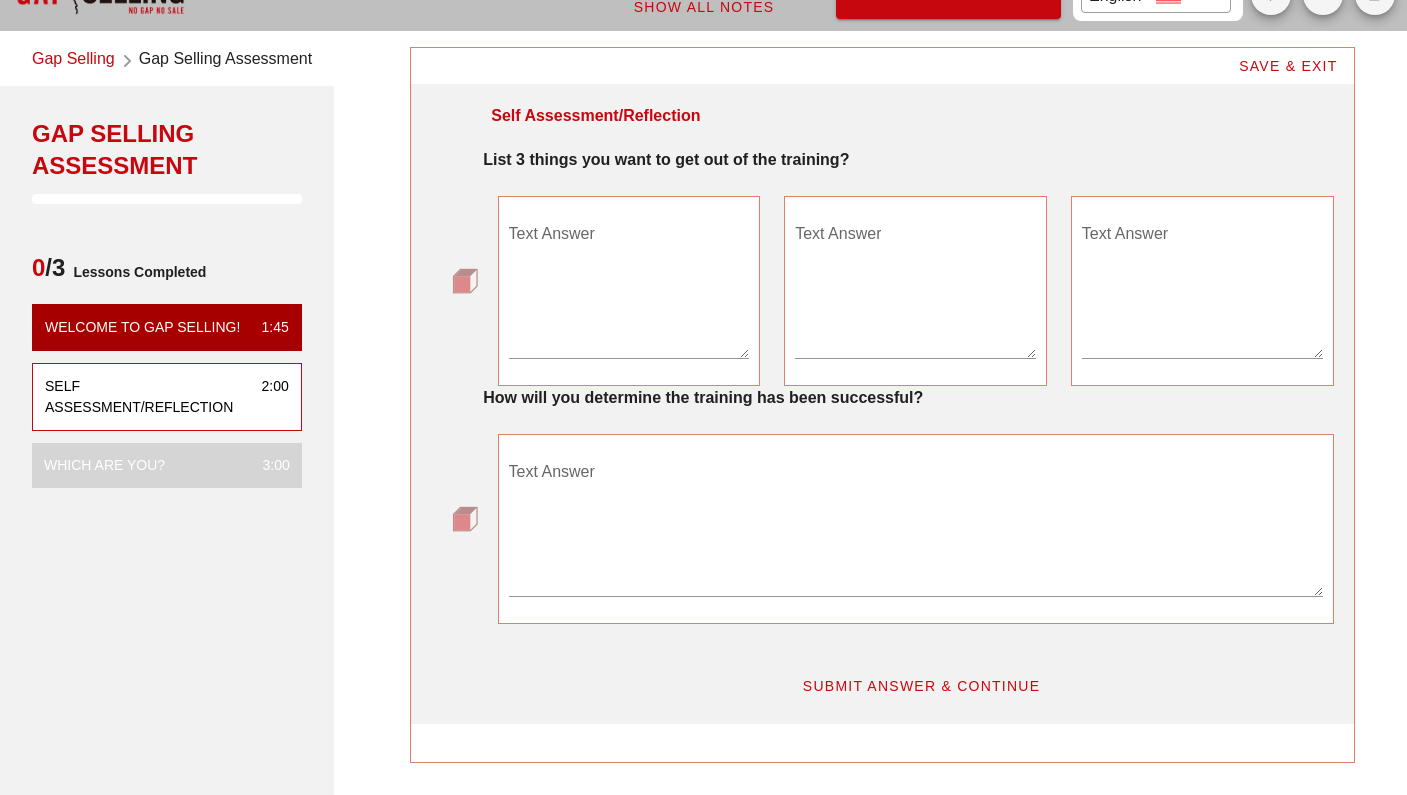 scroll, scrollTop: 0, scrollLeft: 0, axis: both 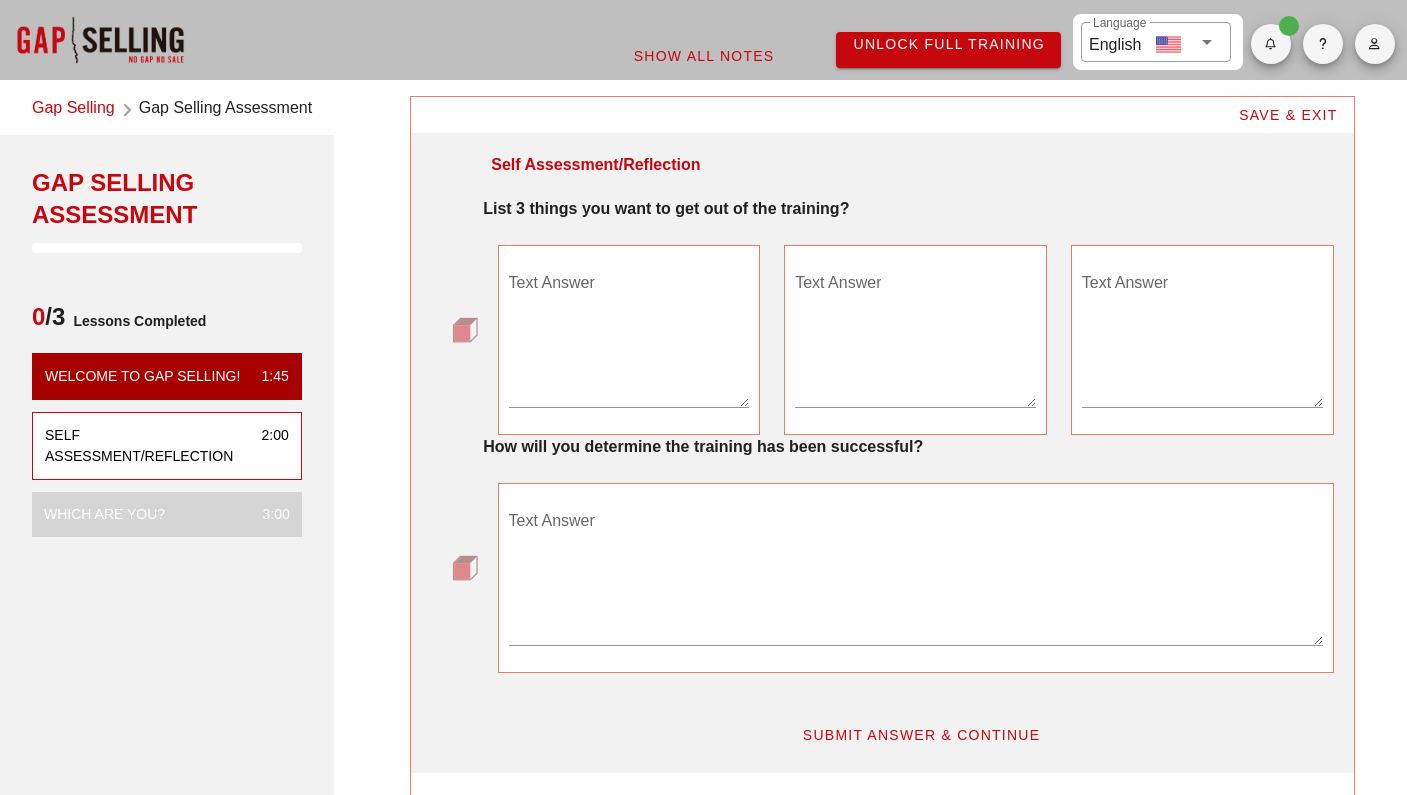 click on "Gap Selling" at bounding box center (73, 109) 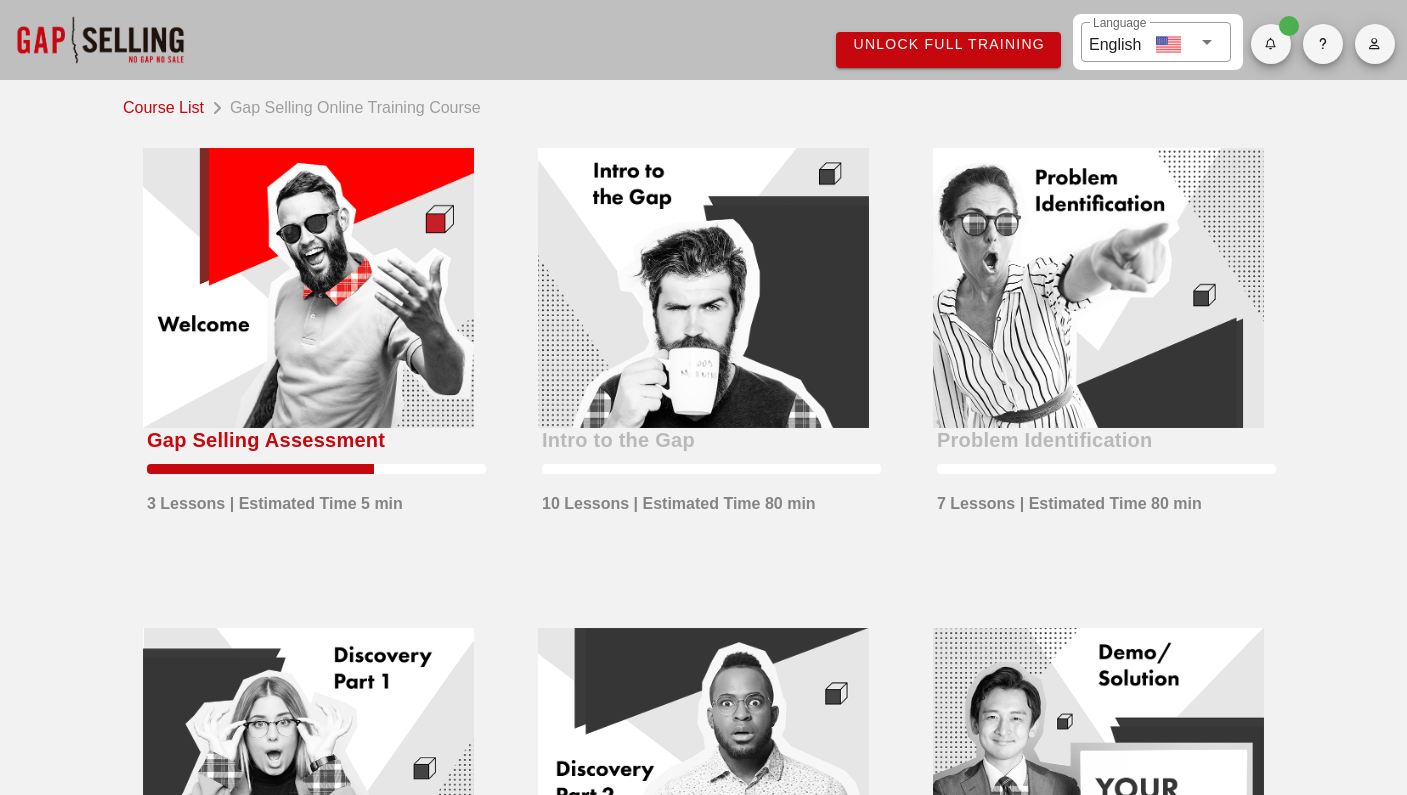 scroll, scrollTop: 0, scrollLeft: 0, axis: both 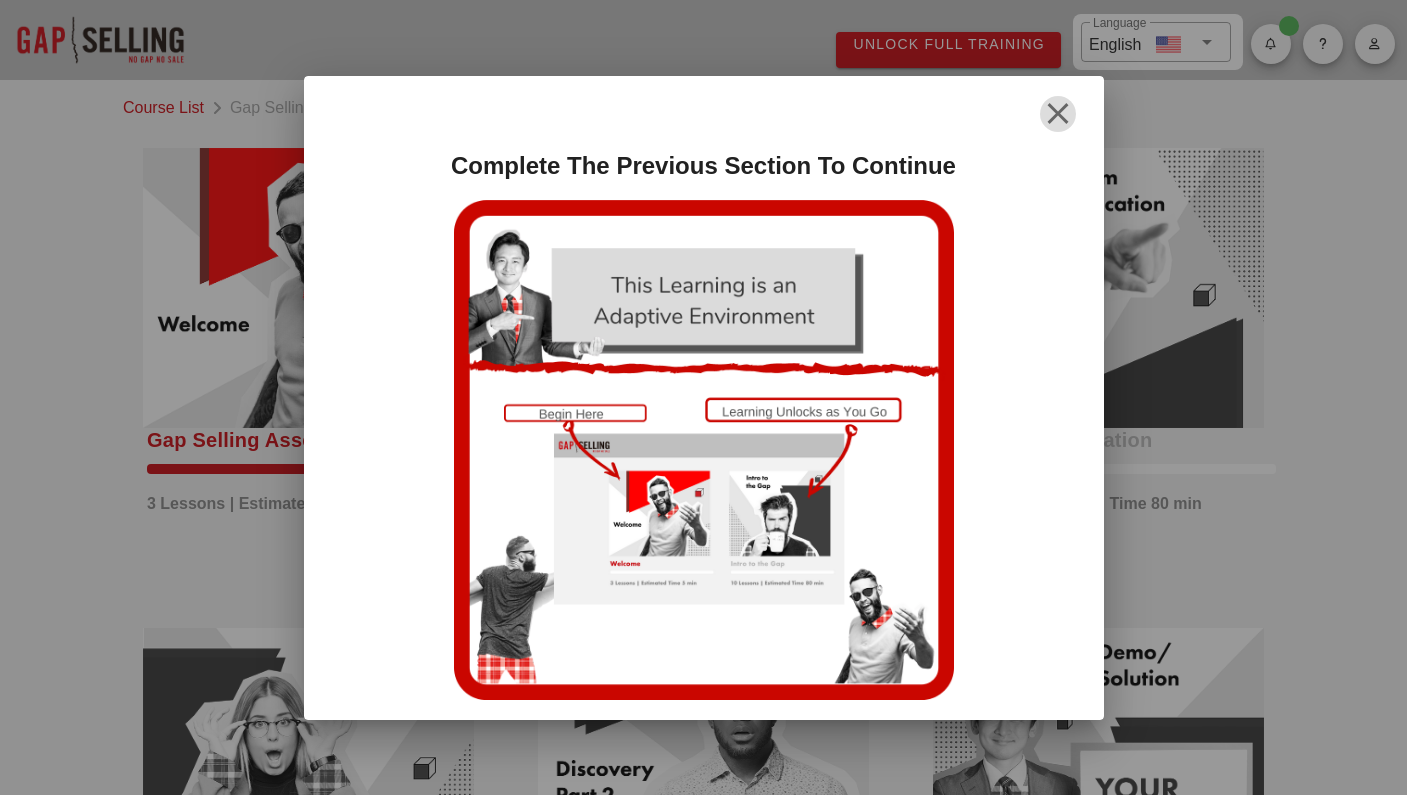 click at bounding box center [1058, 114] 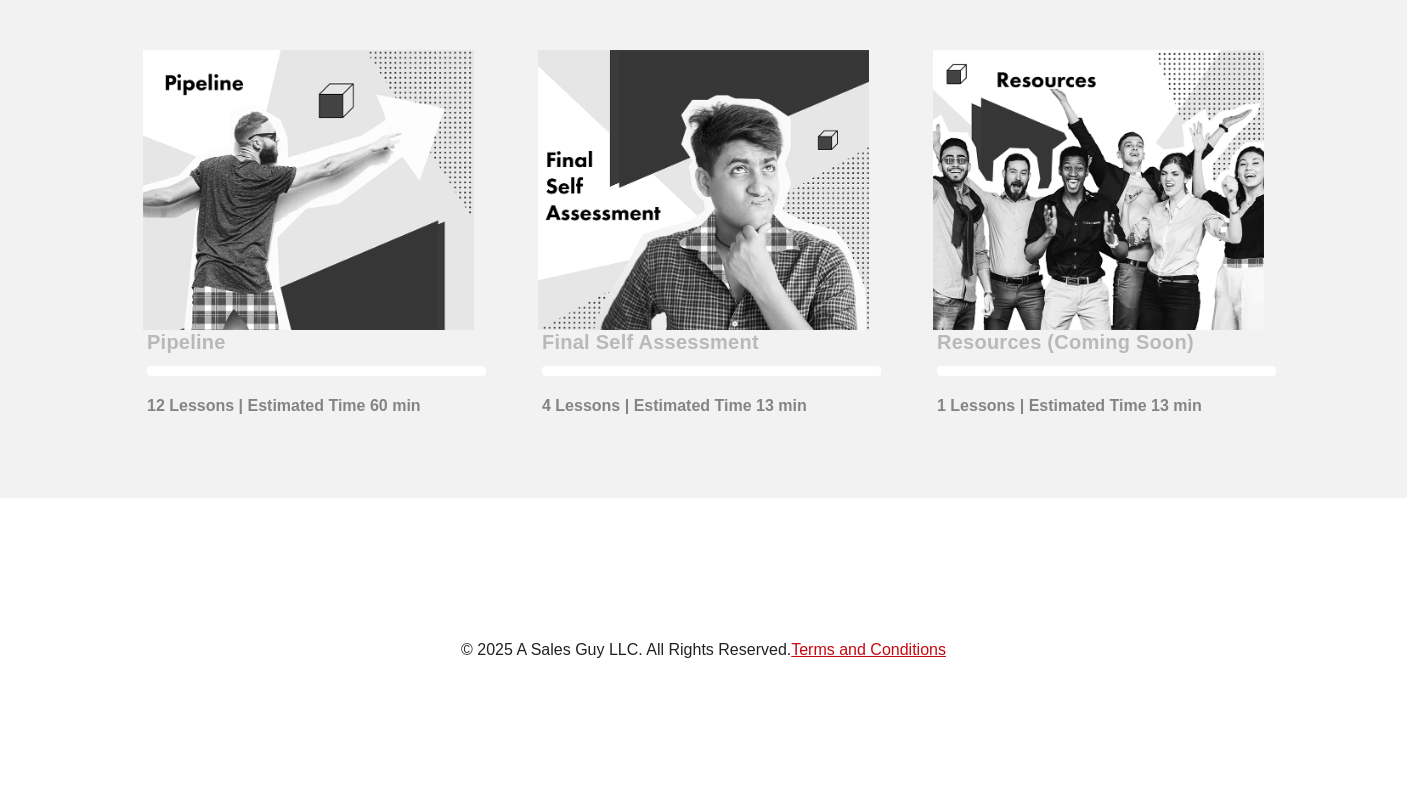 scroll, scrollTop: 1070, scrollLeft: 0, axis: vertical 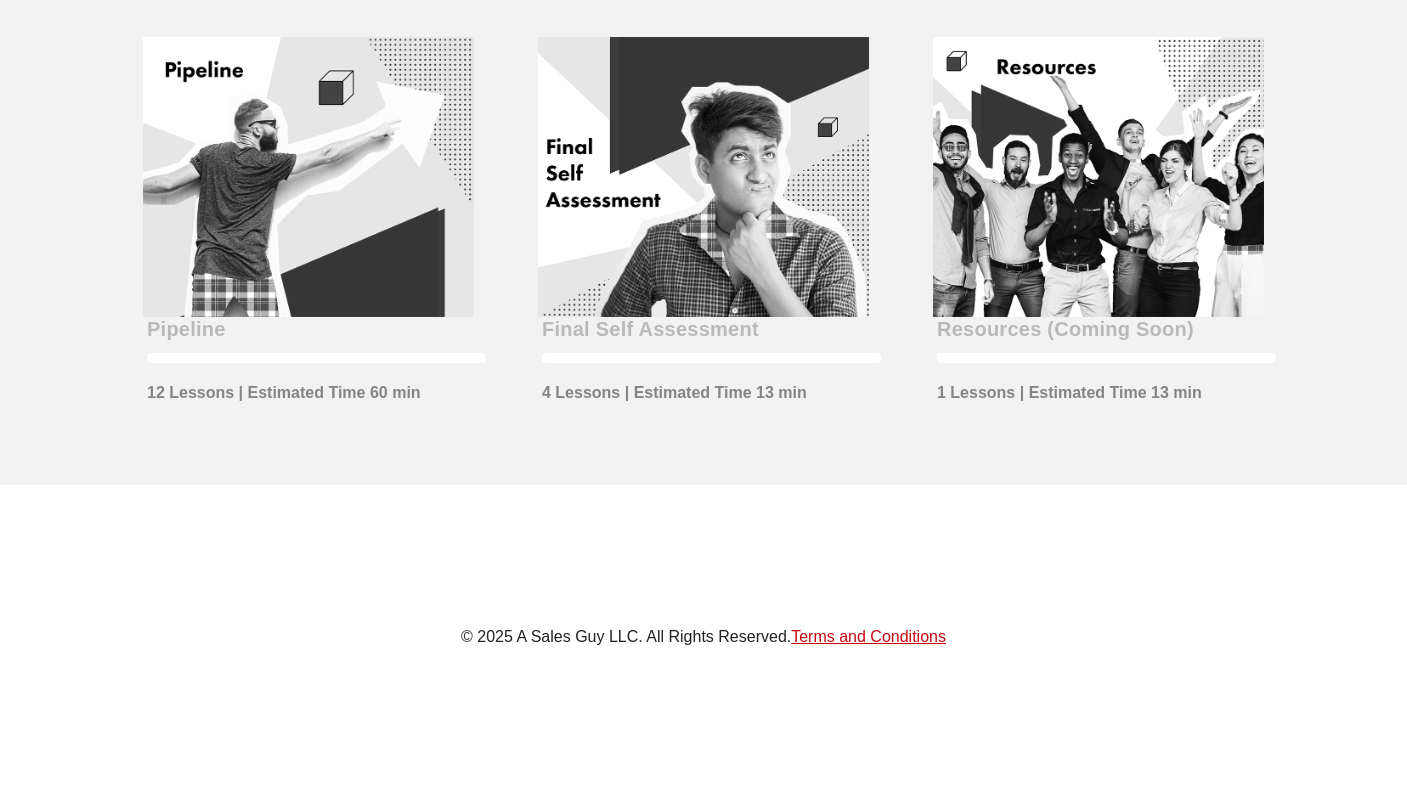 click at bounding box center (1098, 177) 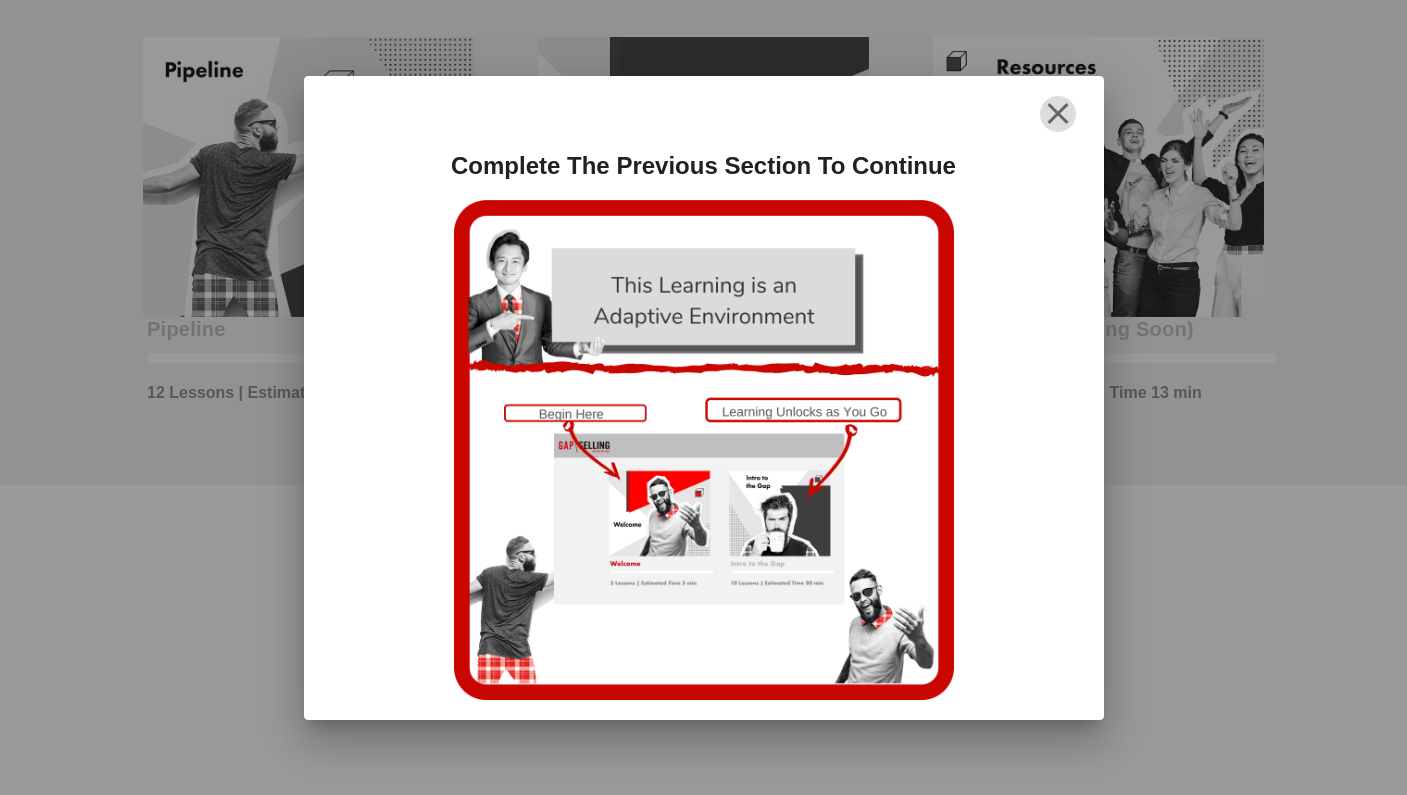 click at bounding box center [1058, 114] 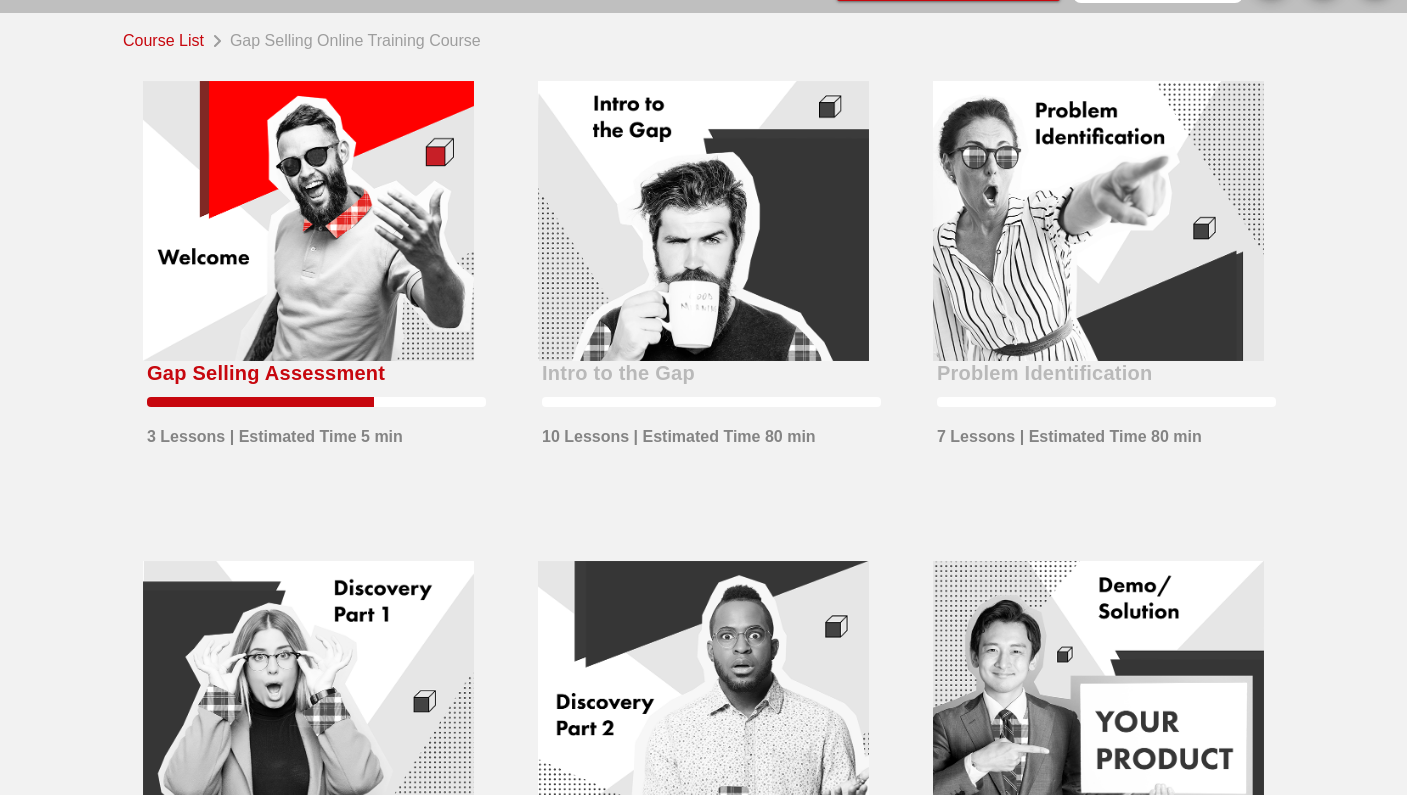 scroll, scrollTop: 21, scrollLeft: 0, axis: vertical 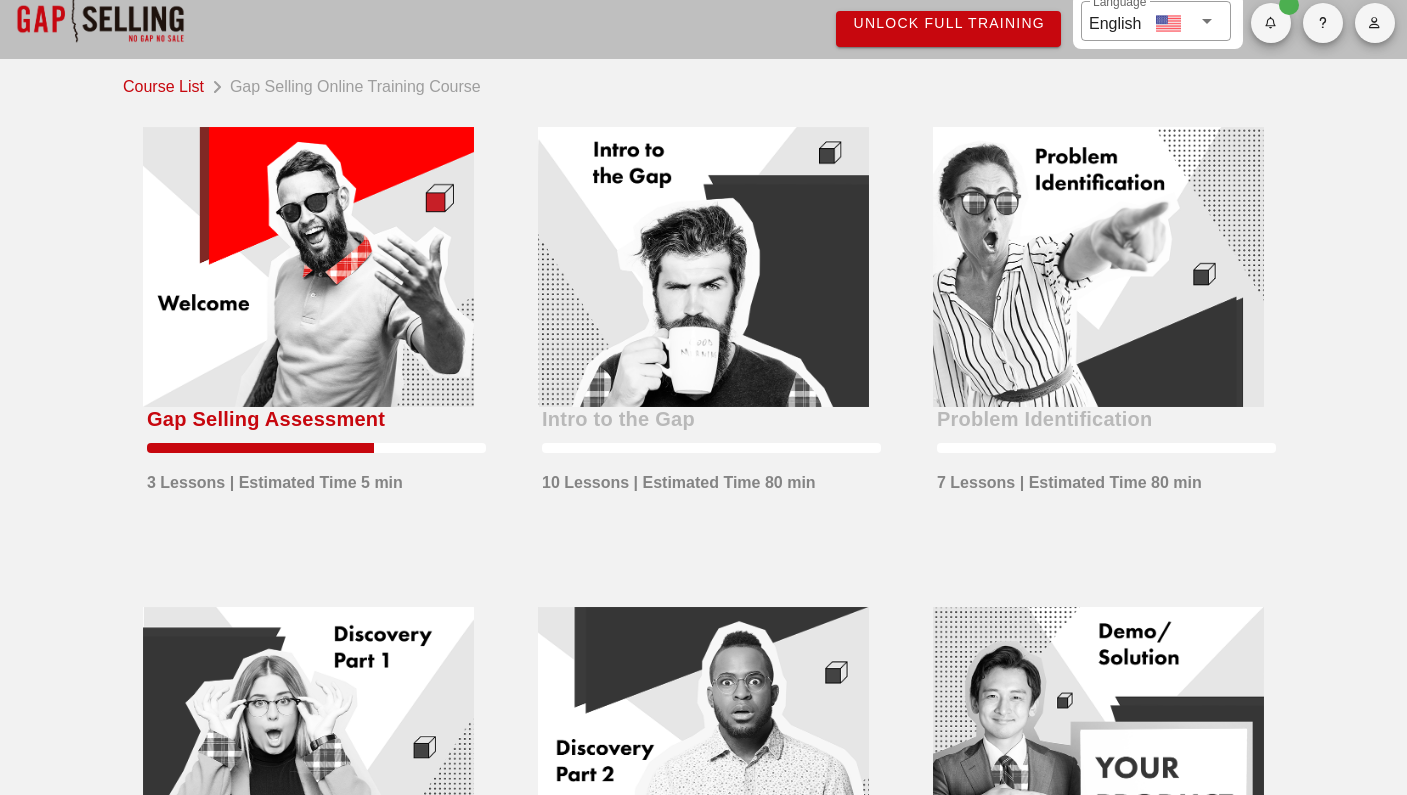 click at bounding box center (308, 267) 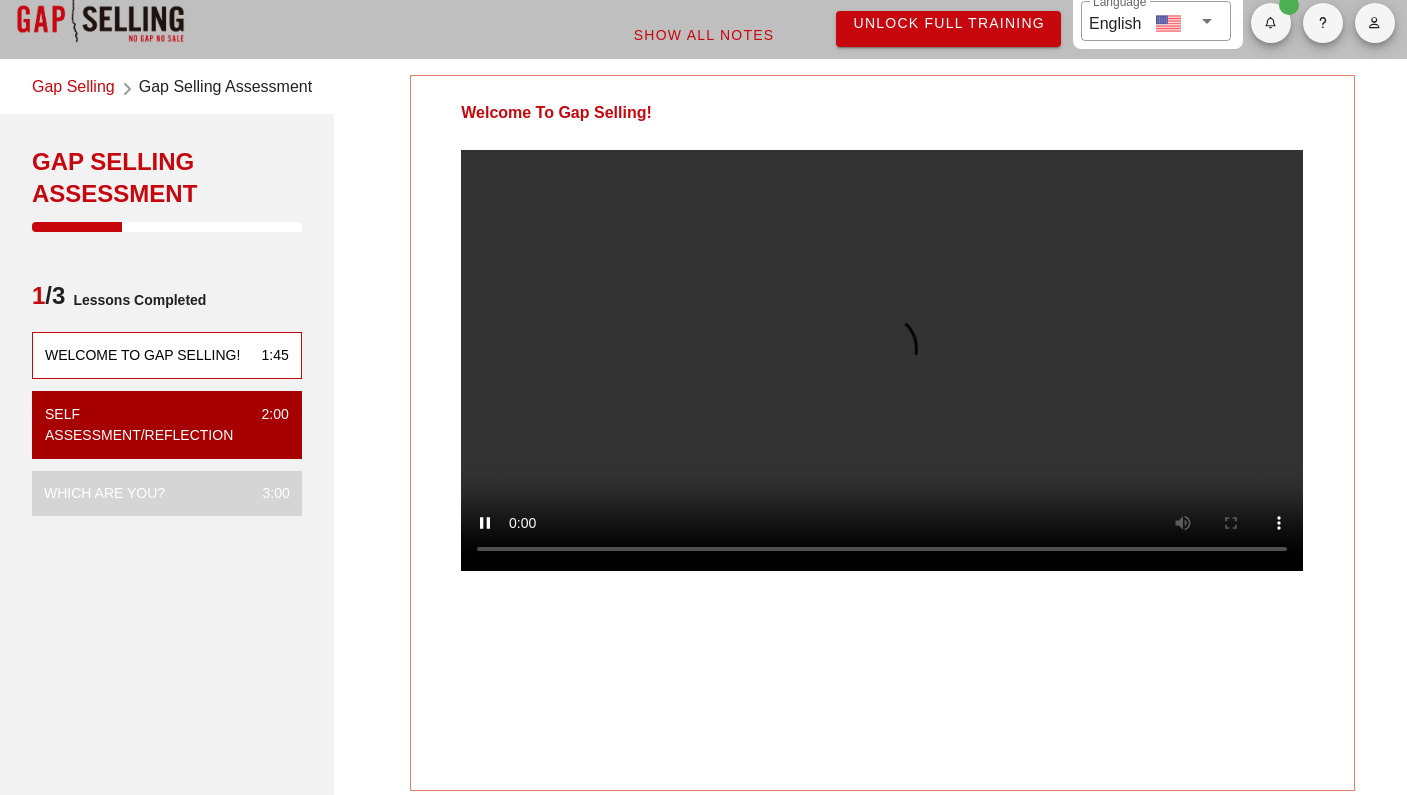 scroll, scrollTop: 0, scrollLeft: 0, axis: both 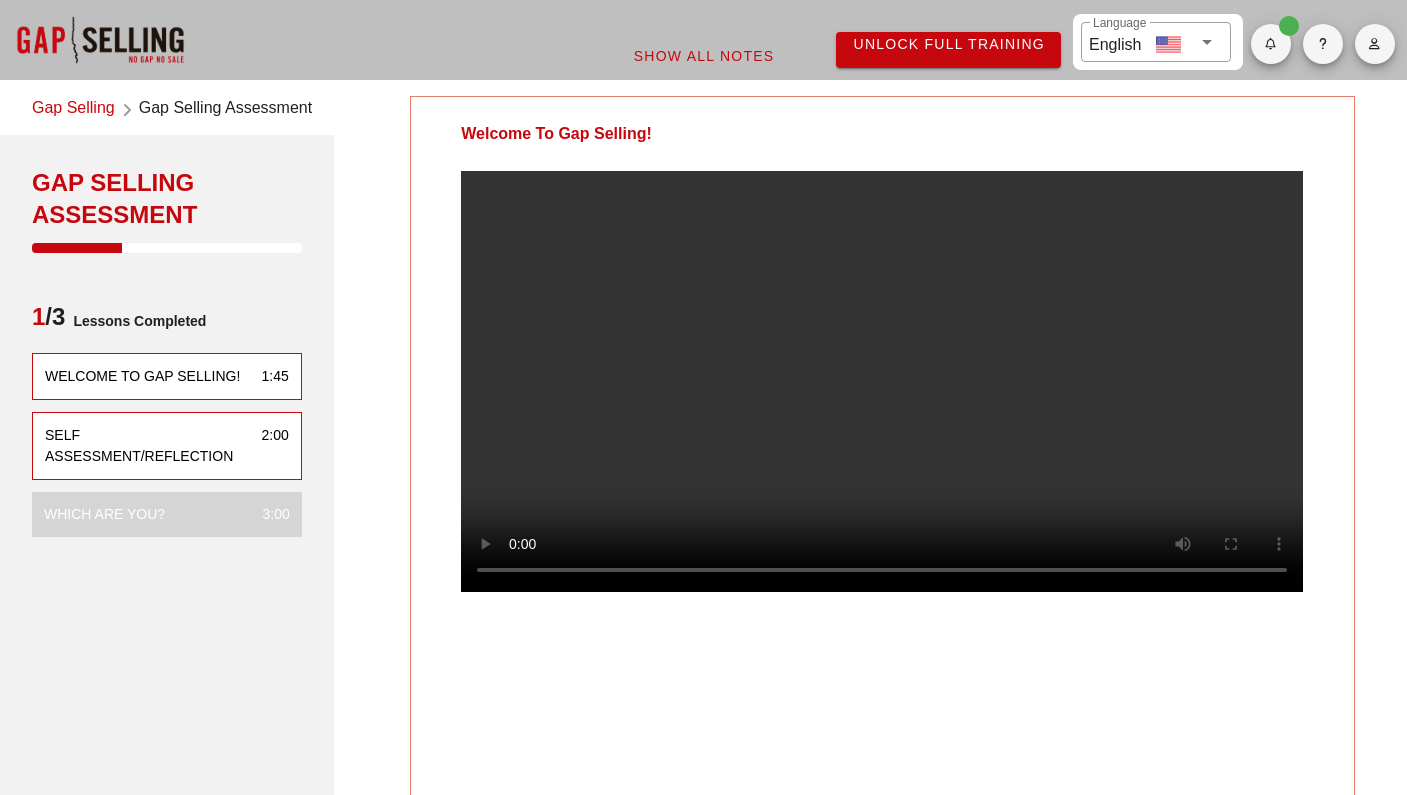 click on "Self Assessment/Reflection" at bounding box center [145, 446] 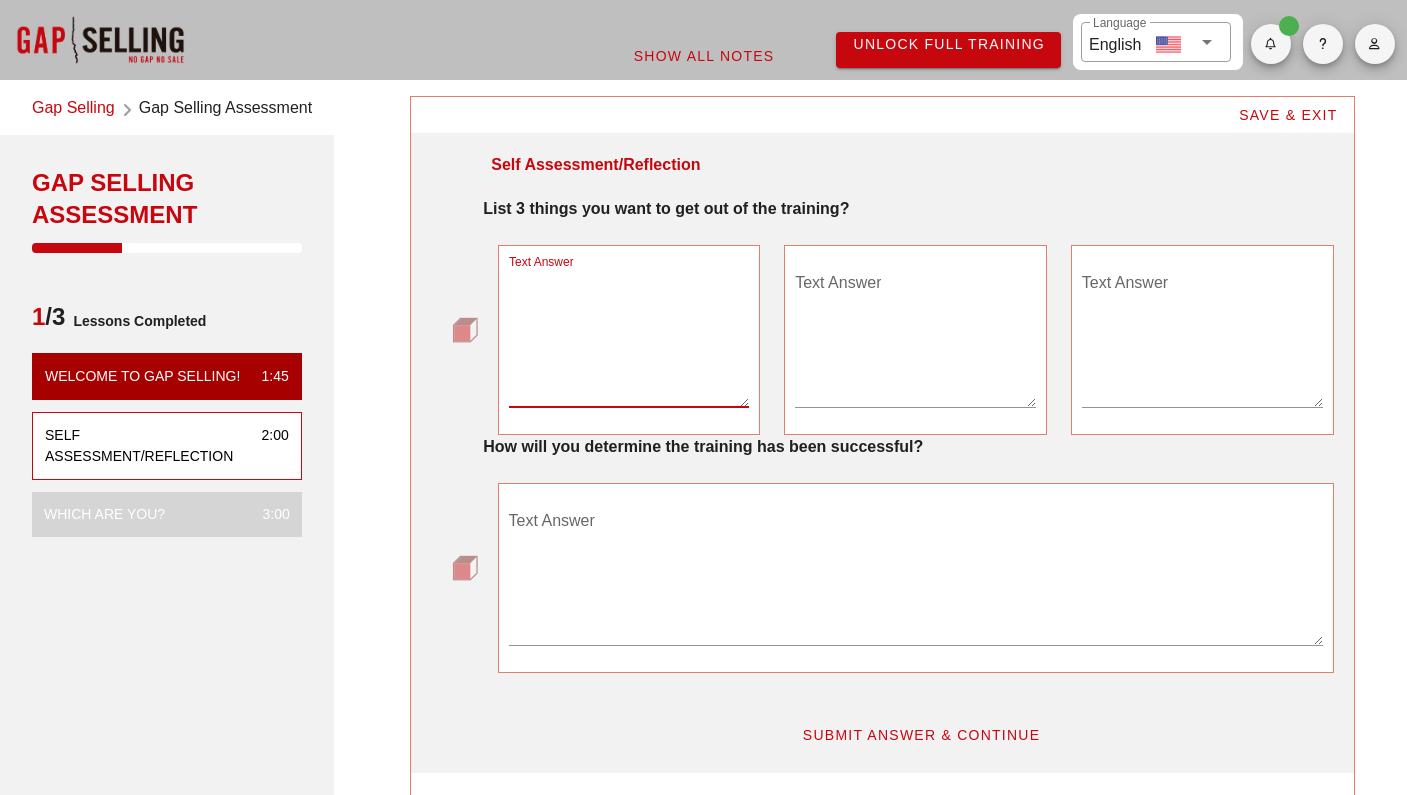 click on "Text Answer" at bounding box center (629, 337) 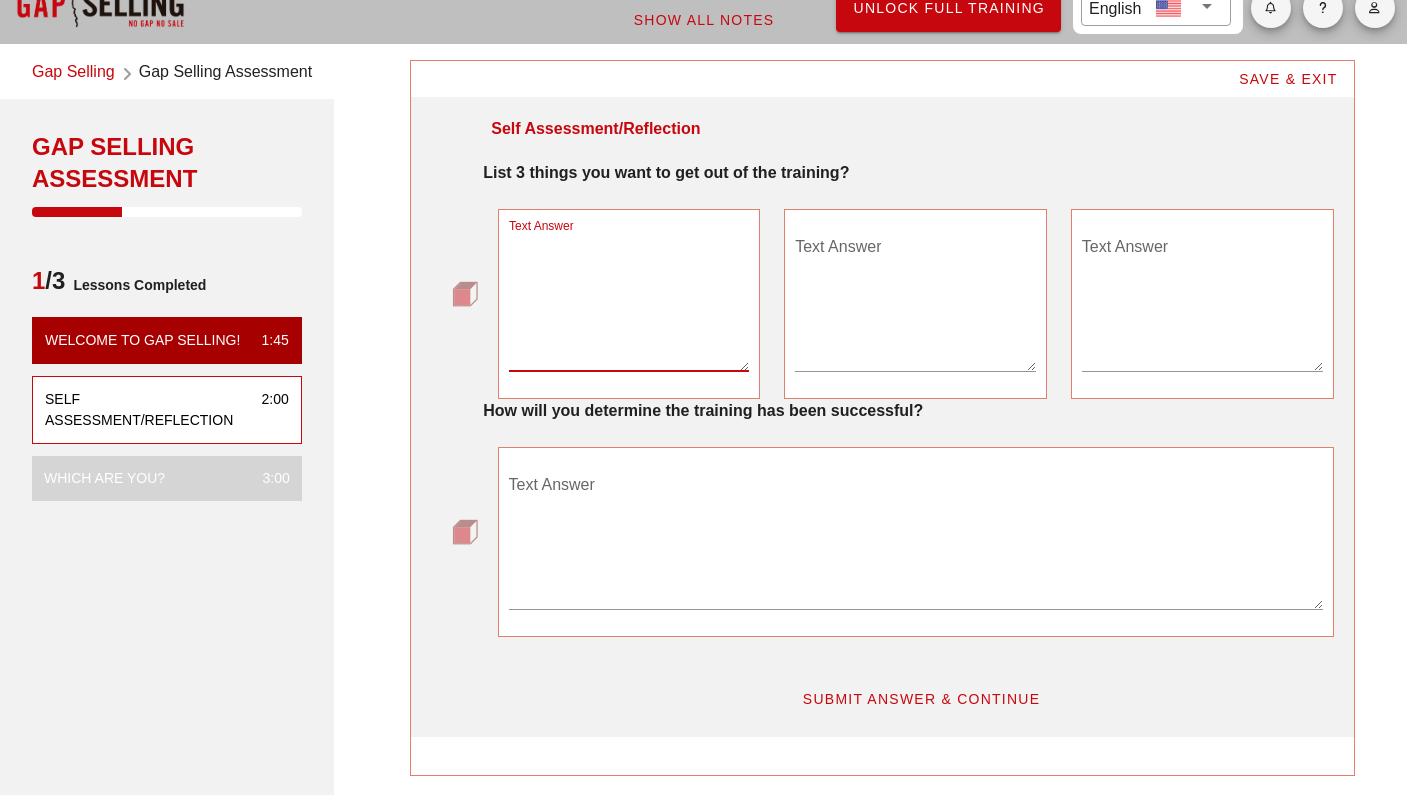 scroll, scrollTop: 53, scrollLeft: 0, axis: vertical 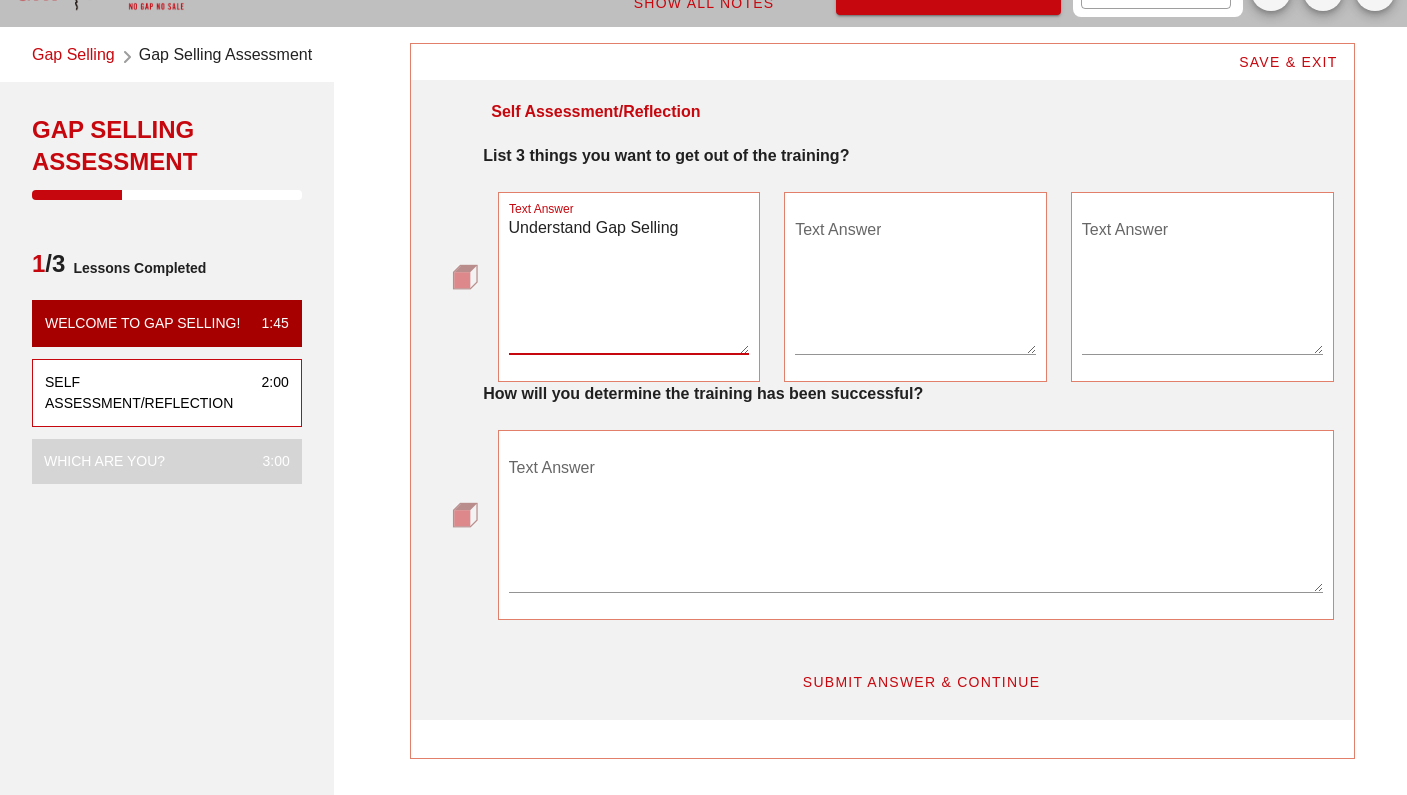 type on "Understand Gap Selling" 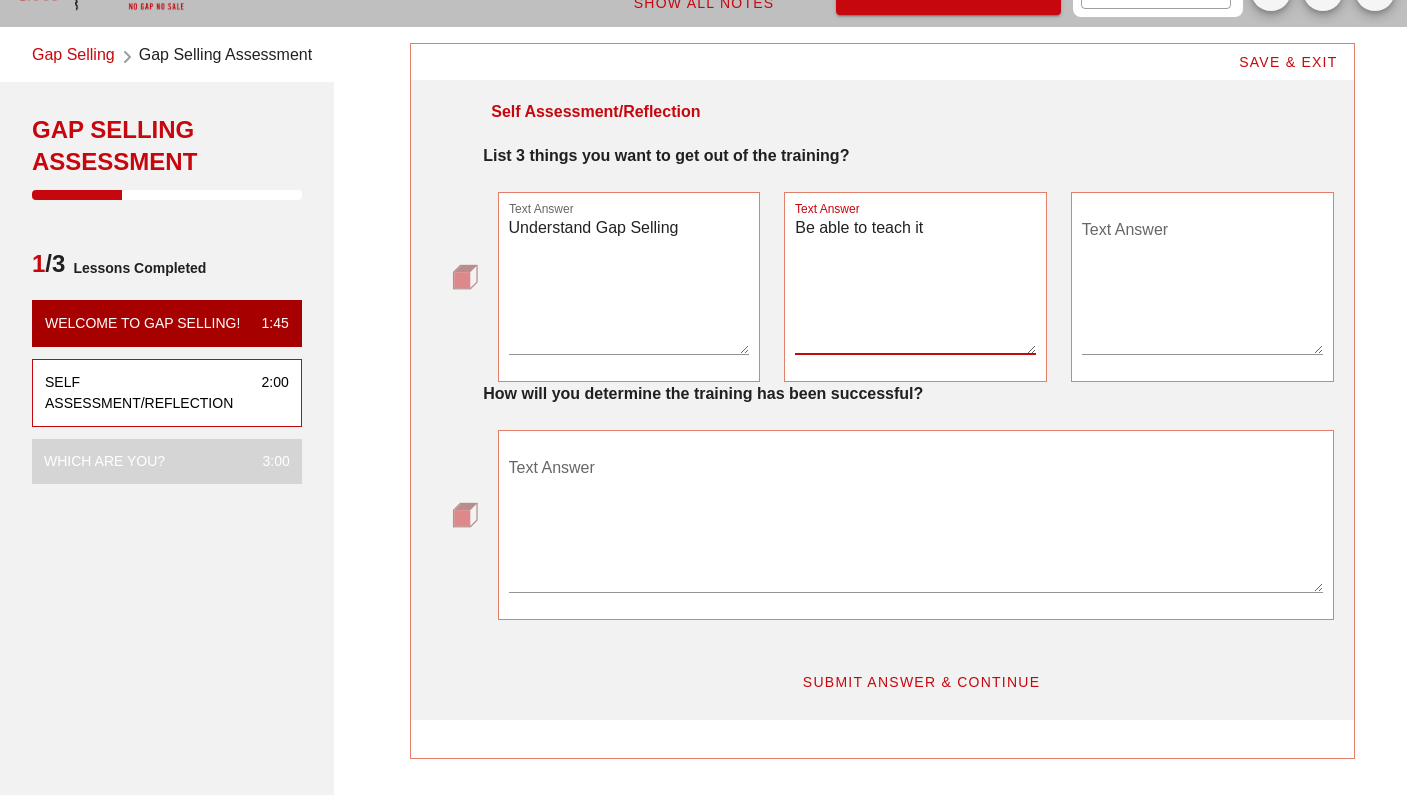 type on "Be able to teach it" 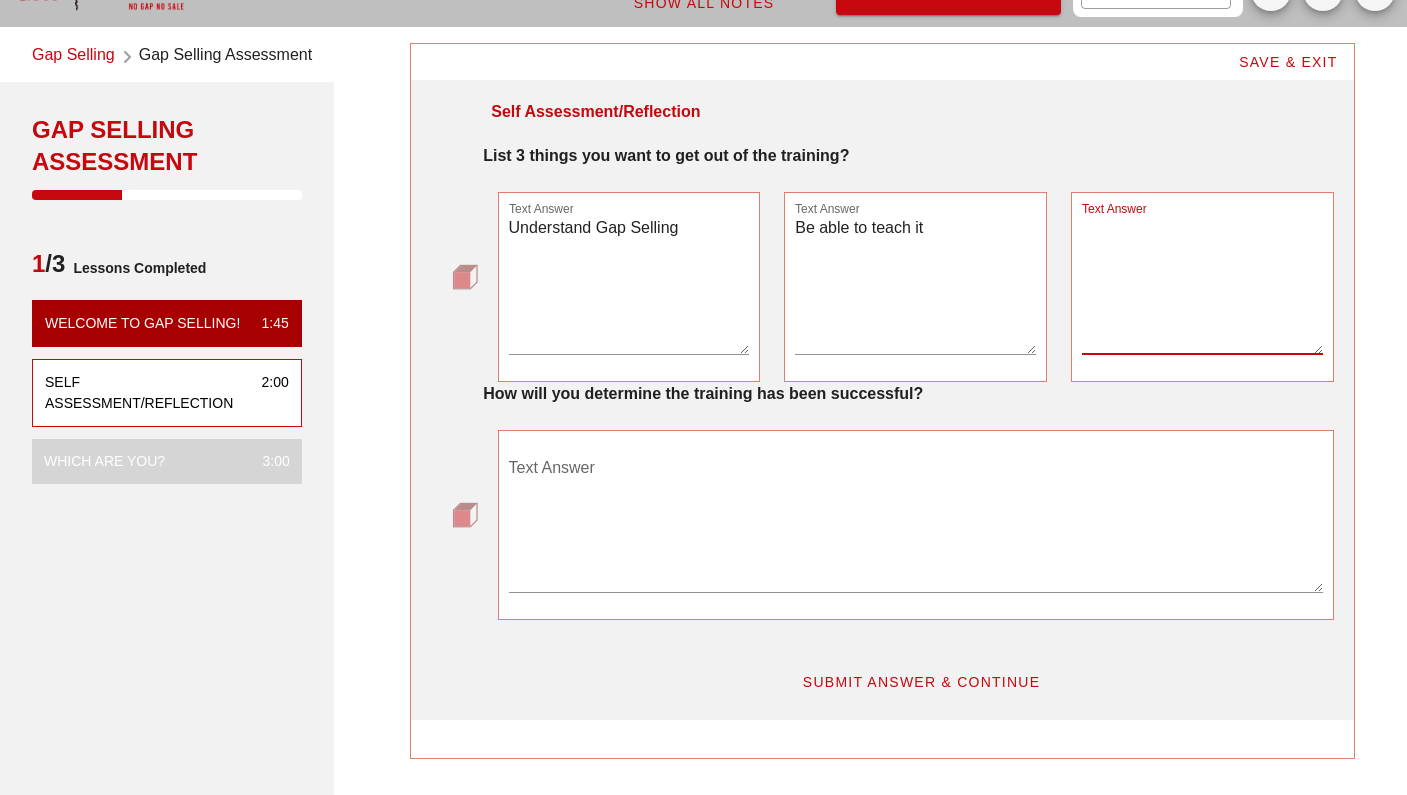 click on "Text Answer" at bounding box center [1202, 284] 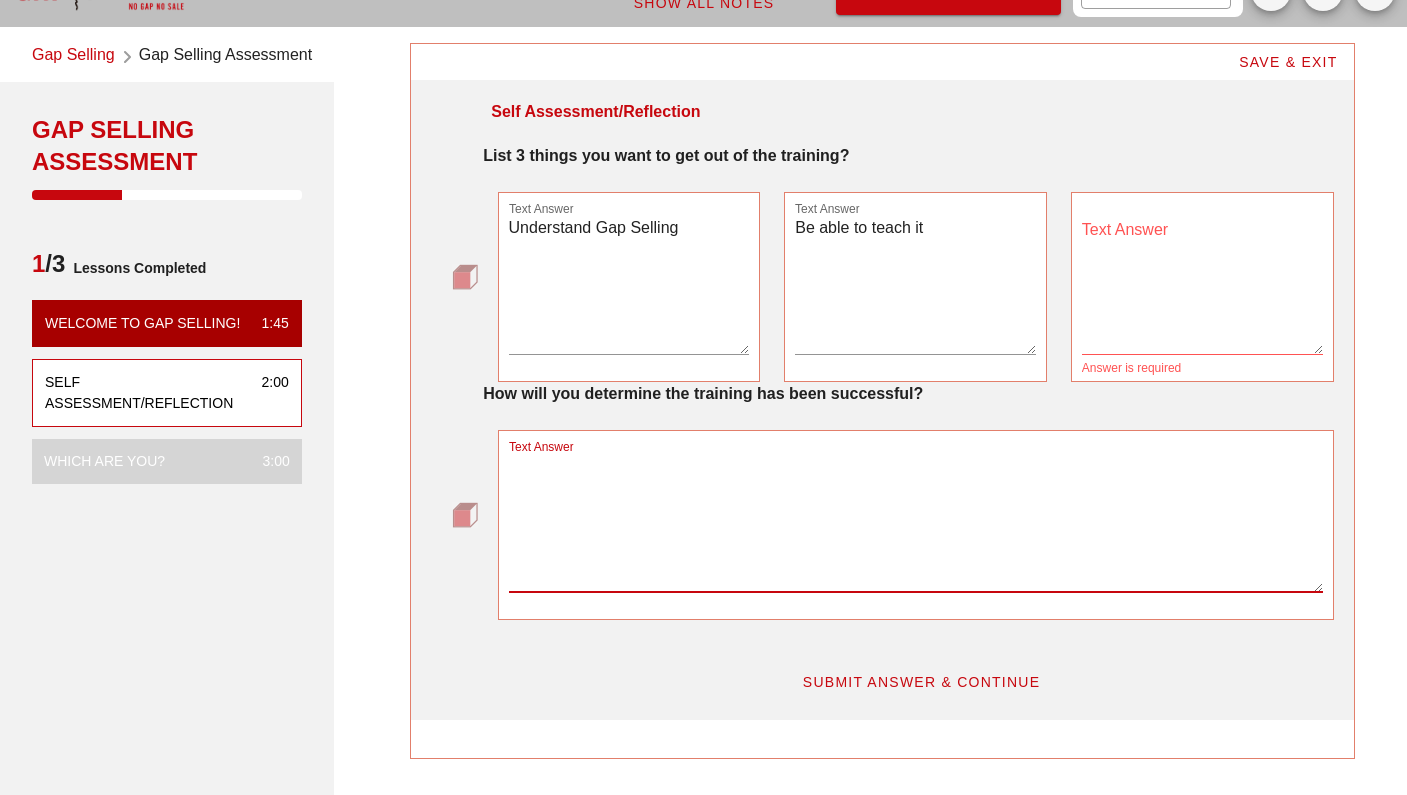 click on "Text Answer" at bounding box center (916, 522) 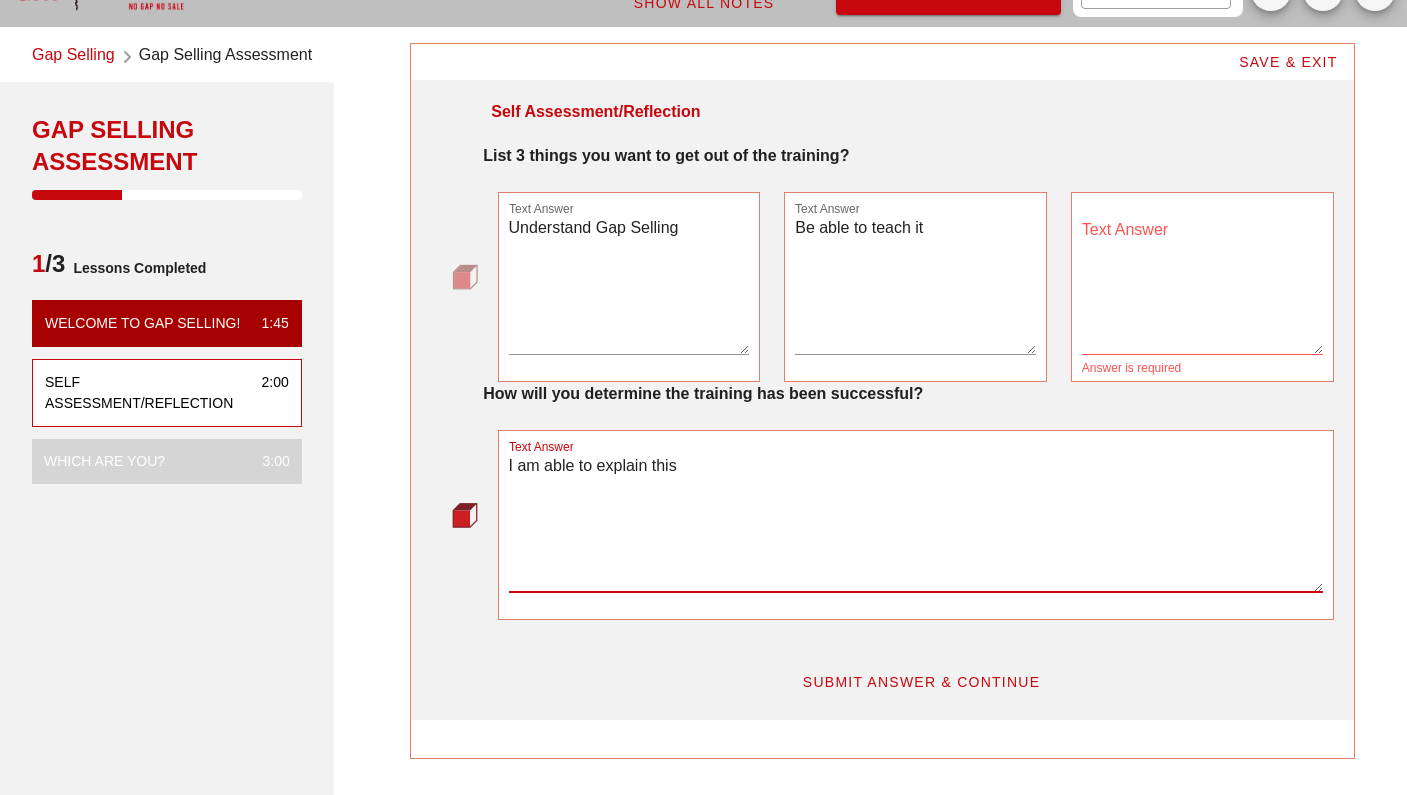 type on "I am able to explain this" 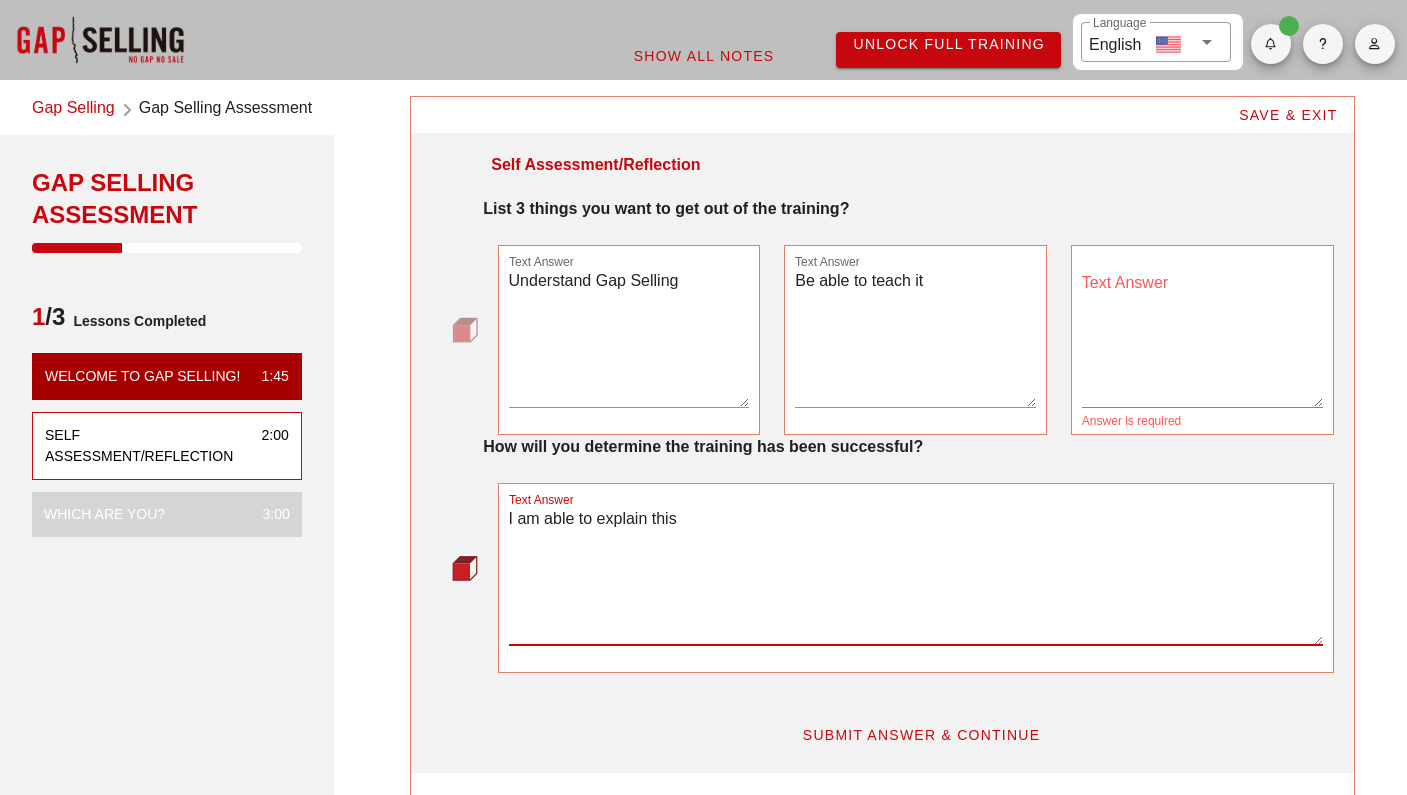 click on "Unlock Full Training" at bounding box center (948, 44) 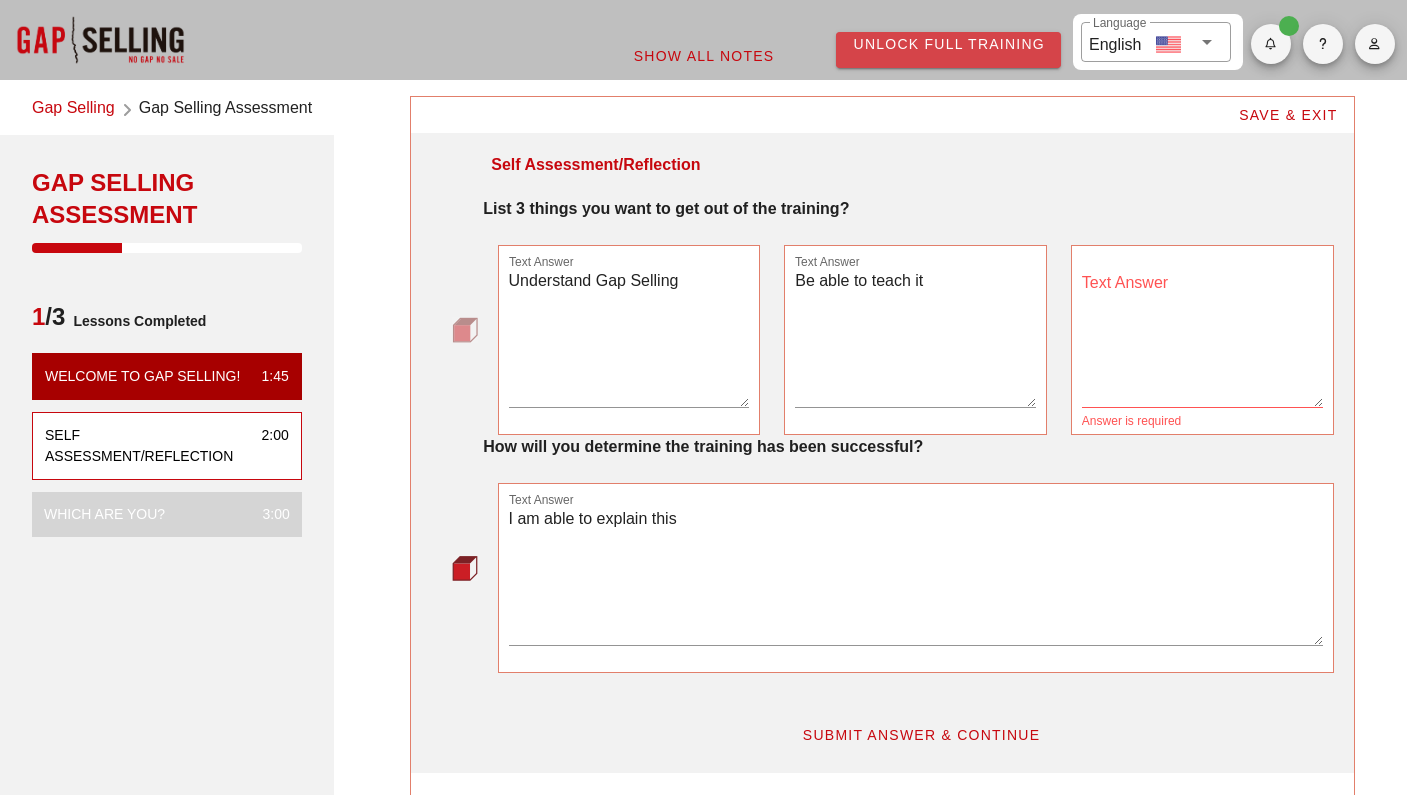 scroll, scrollTop: 1, scrollLeft: 0, axis: vertical 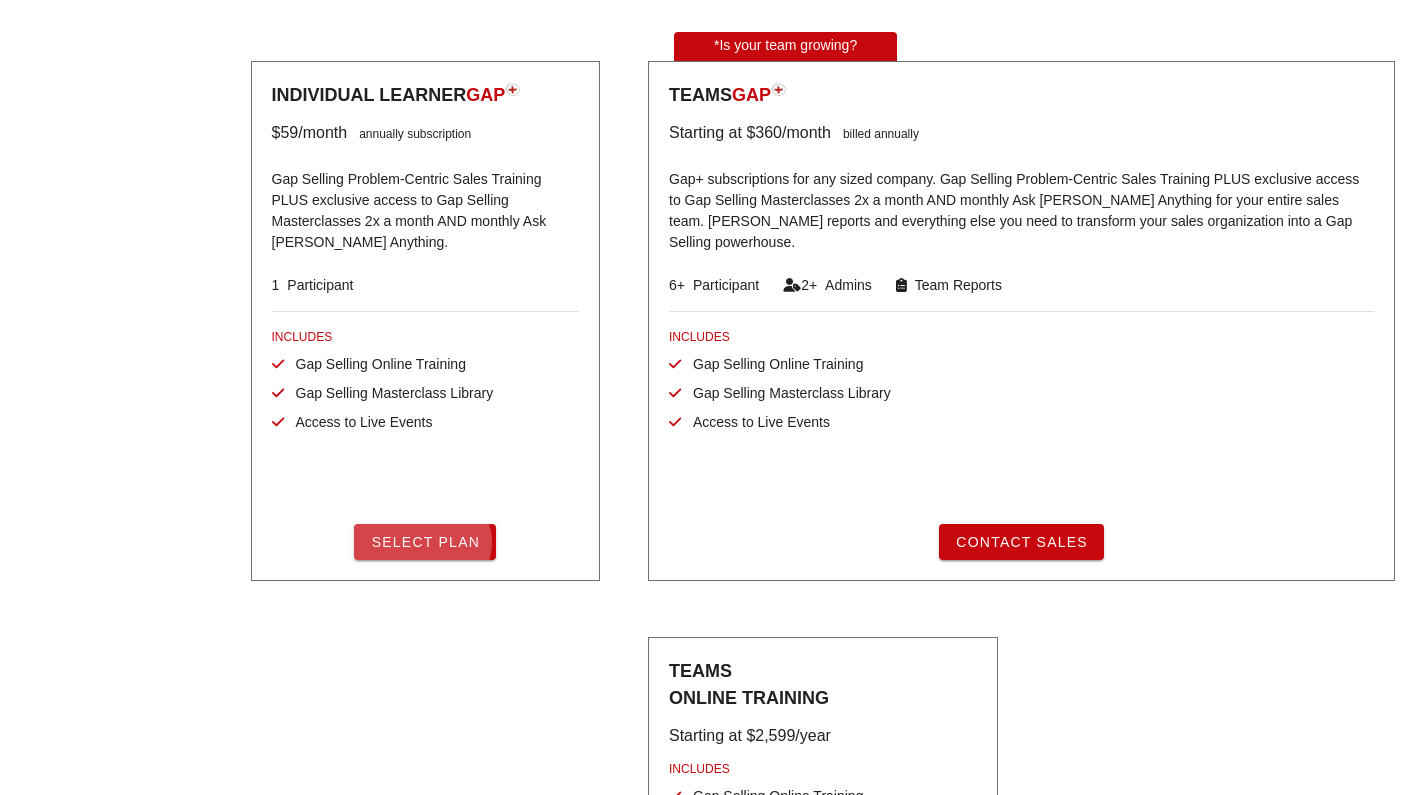 click on "Select Plan" at bounding box center (425, 542) 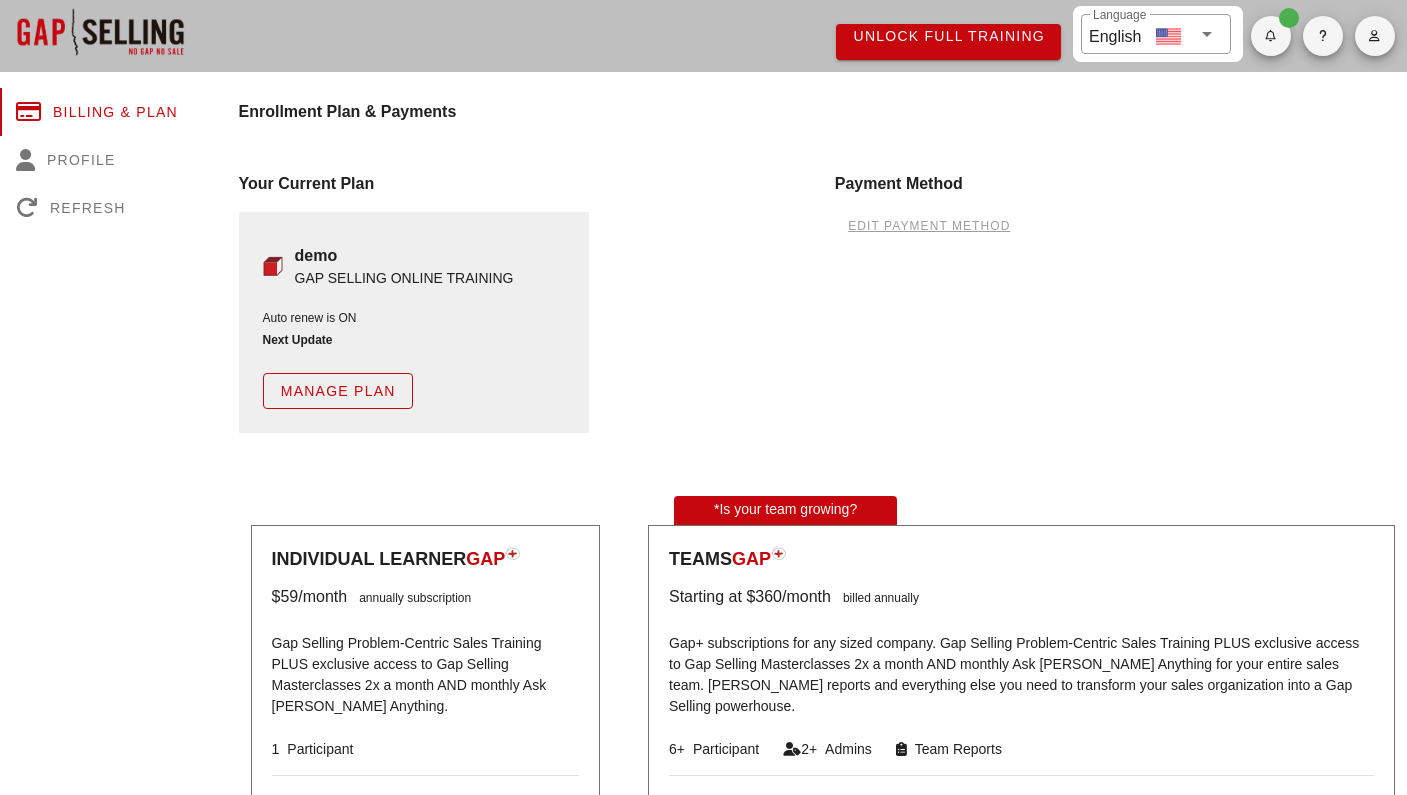 scroll, scrollTop: 4, scrollLeft: 0, axis: vertical 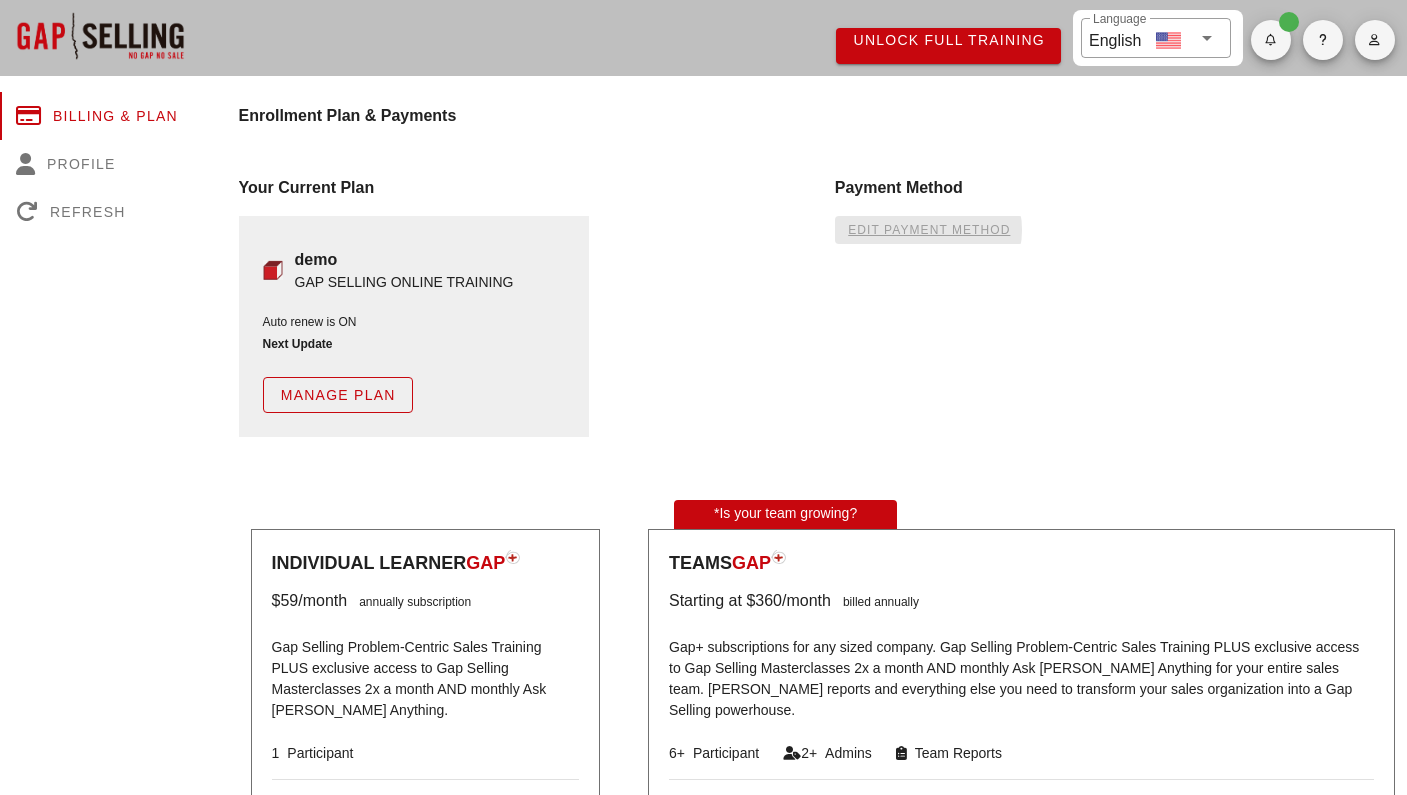 click on "edit payment method" at bounding box center [929, 230] 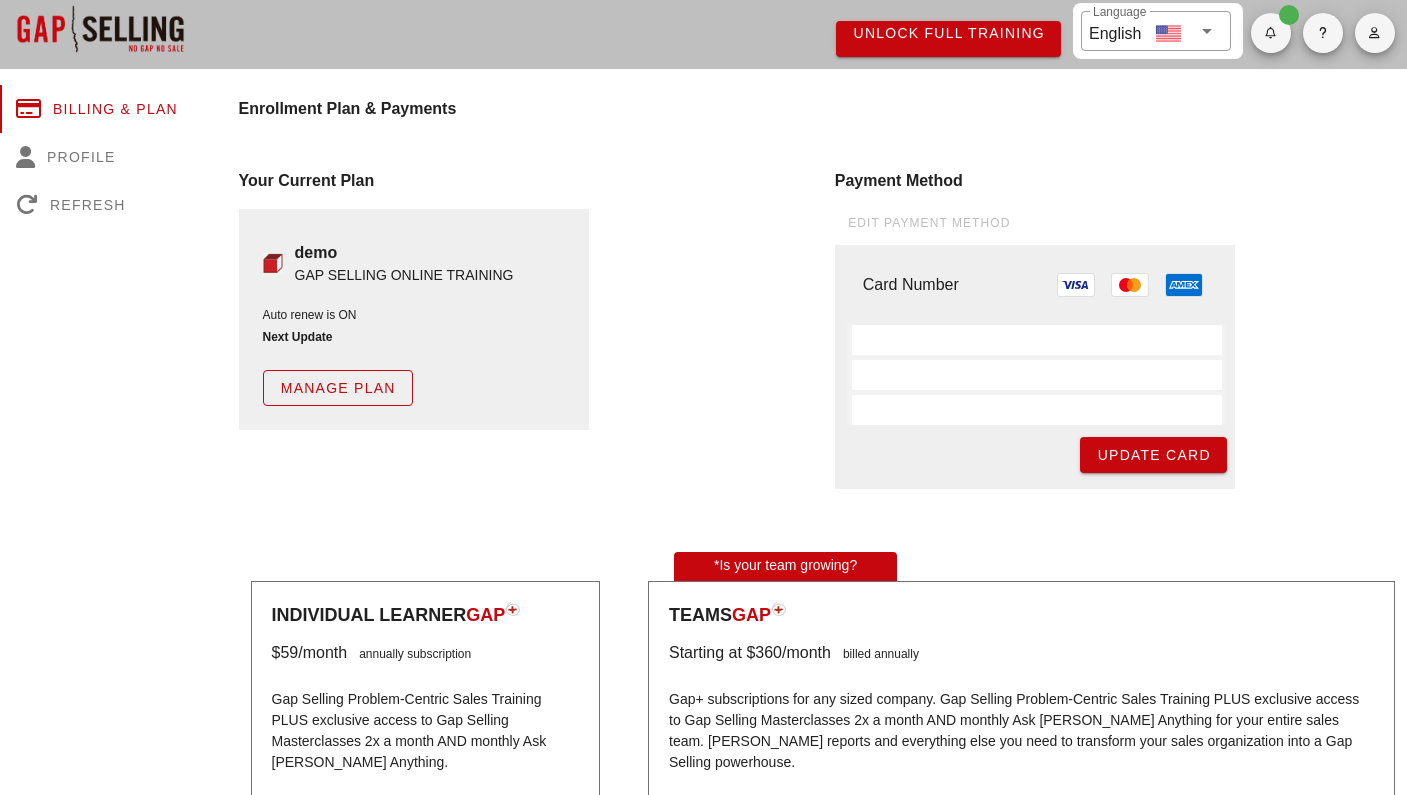 scroll, scrollTop: 13, scrollLeft: 0, axis: vertical 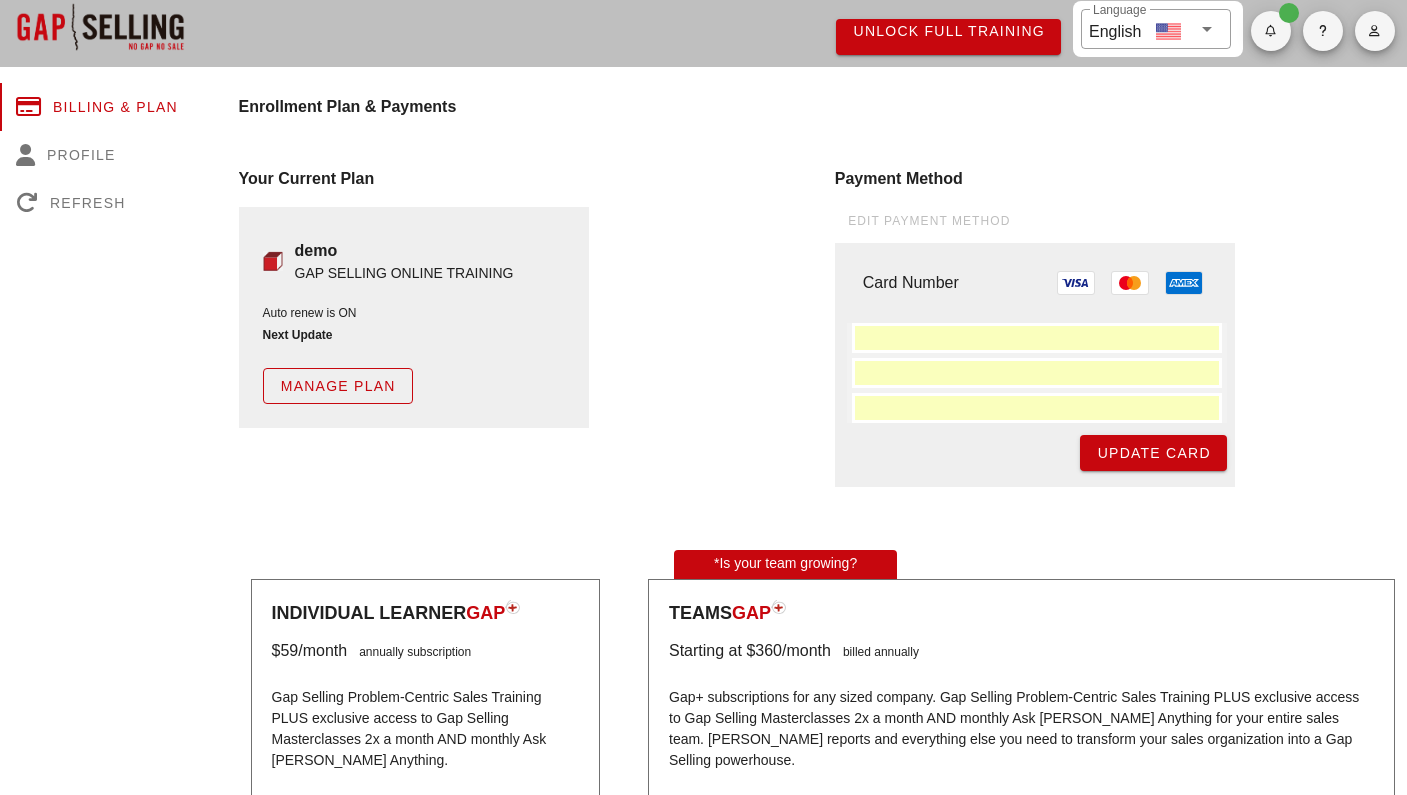 click on "Update Card" at bounding box center (1153, 453) 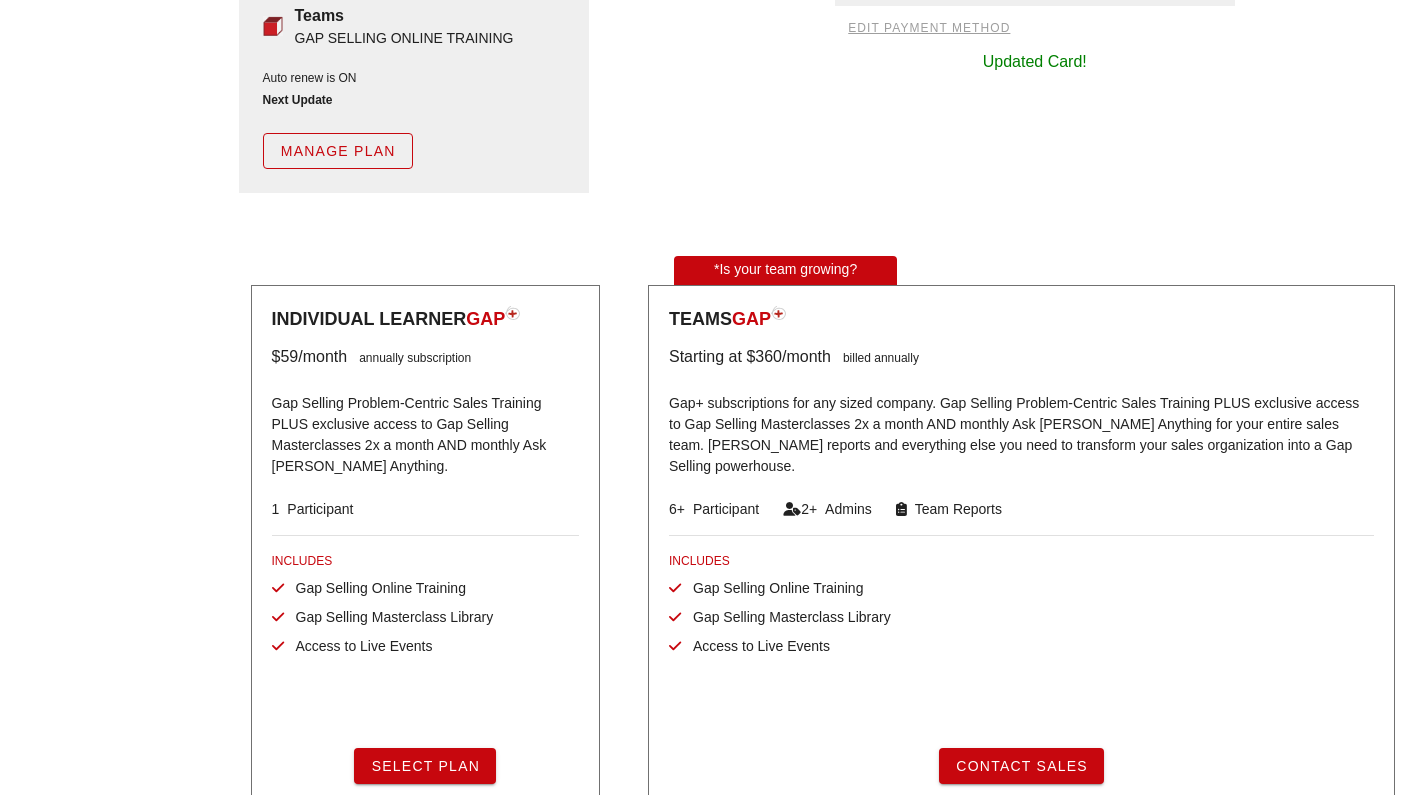 scroll, scrollTop: 286, scrollLeft: 0, axis: vertical 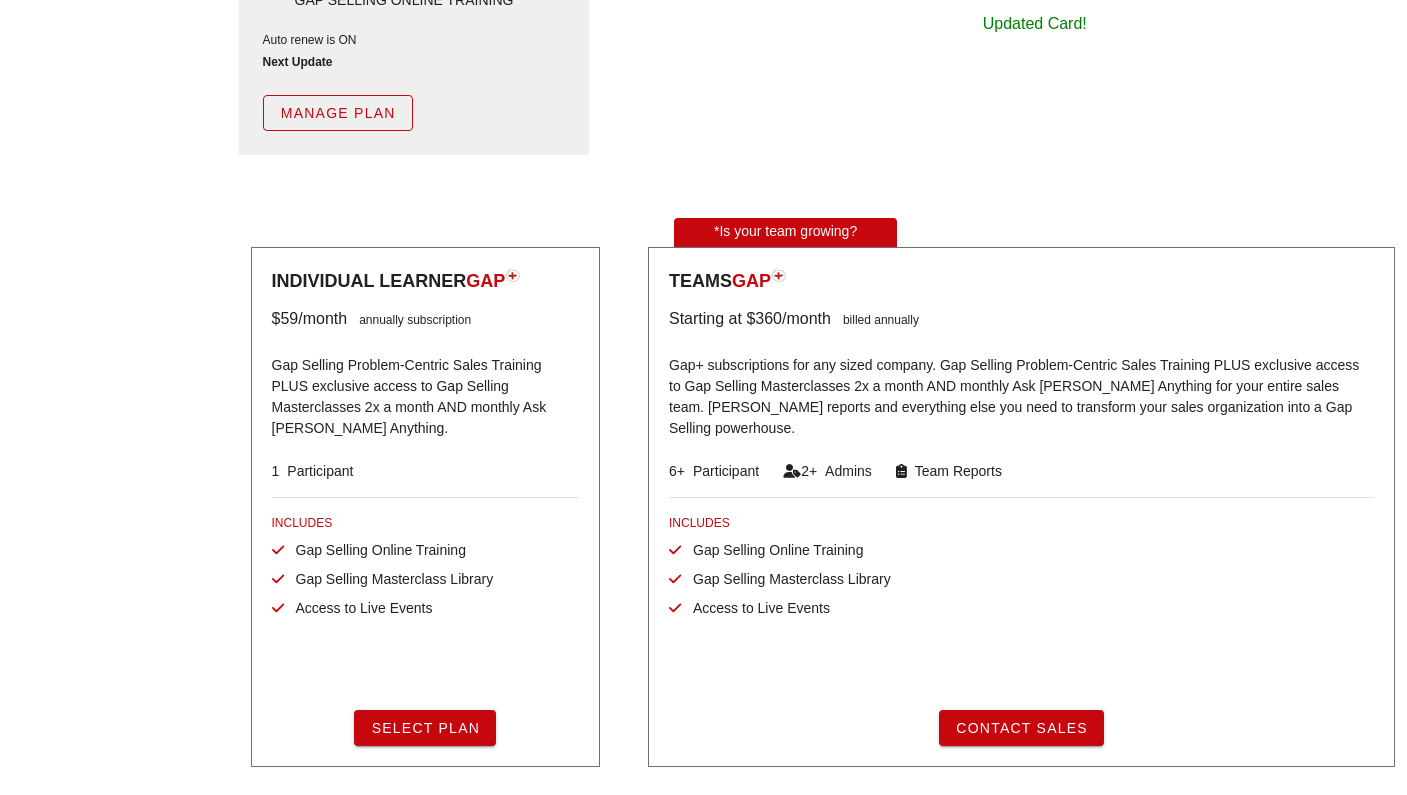 click on "Select Plan" at bounding box center (425, 728) 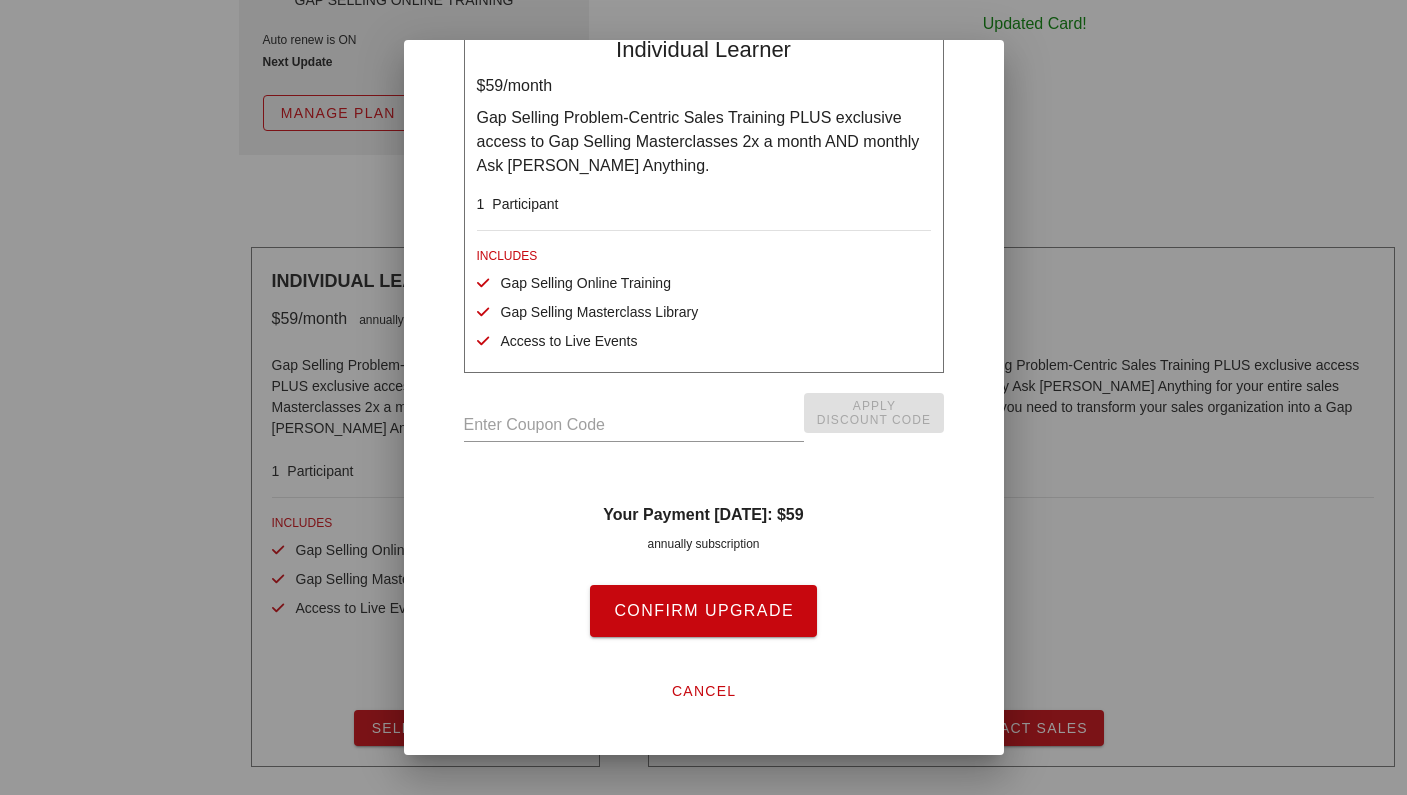 scroll, scrollTop: 181, scrollLeft: 0, axis: vertical 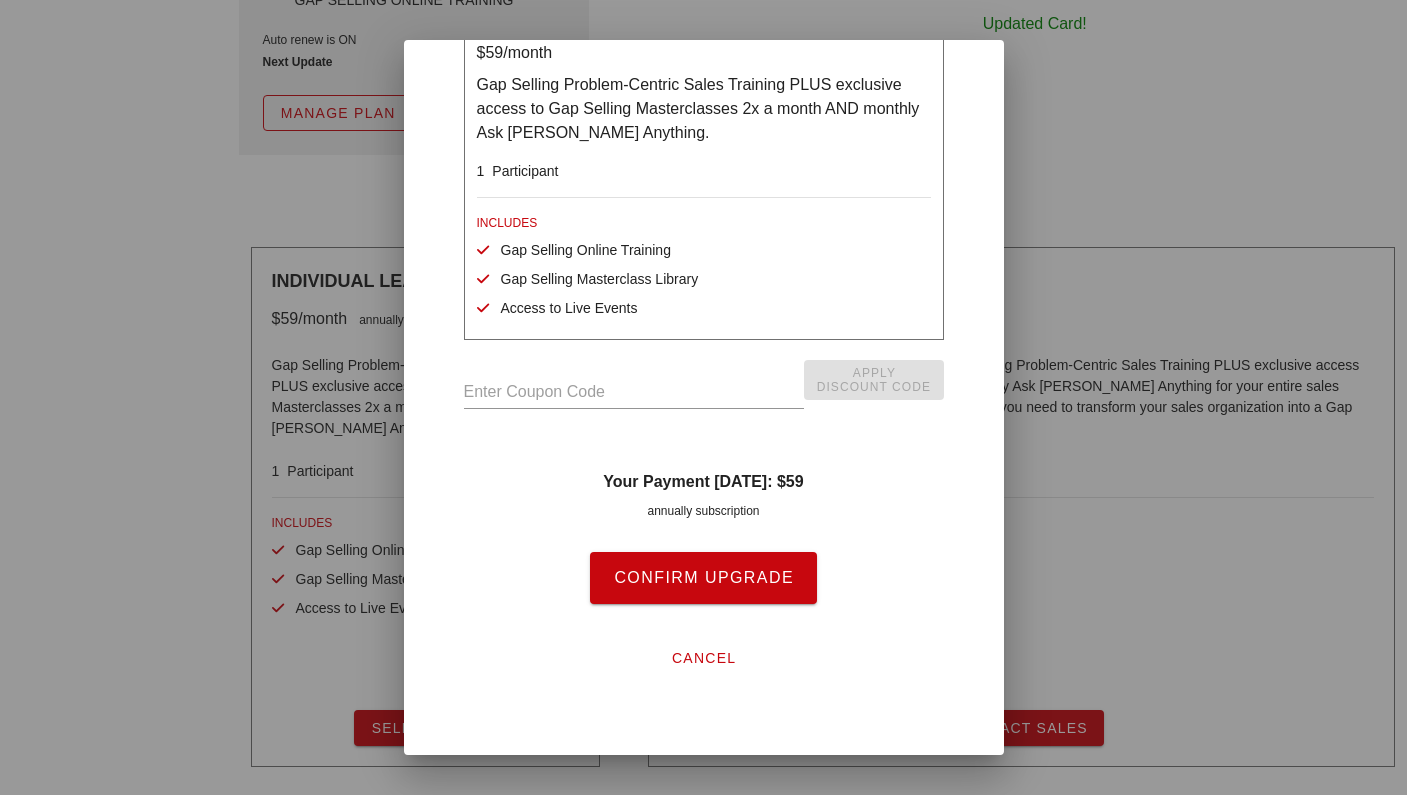 click on "Confirm Upgrade" at bounding box center (703, 578) 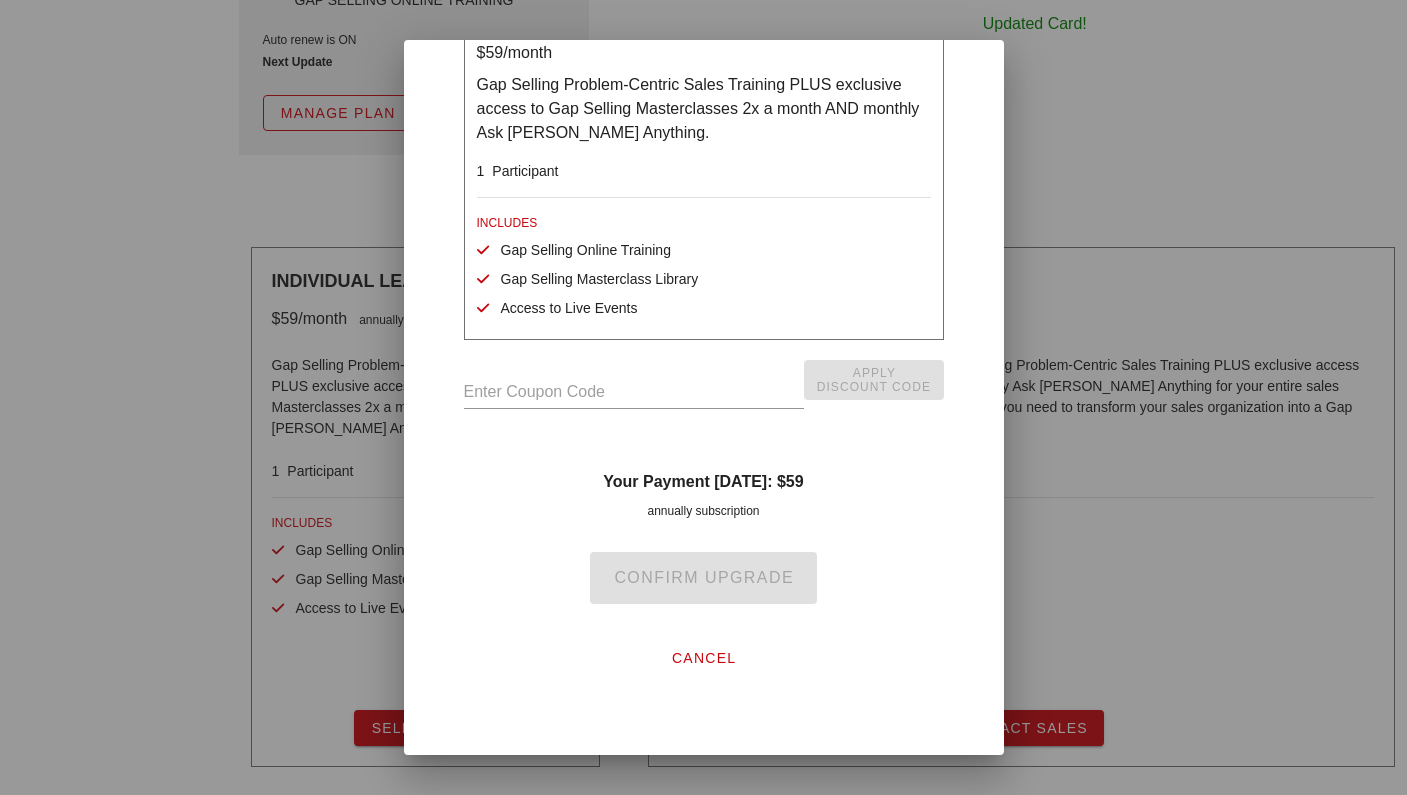 scroll, scrollTop: 0, scrollLeft: 0, axis: both 